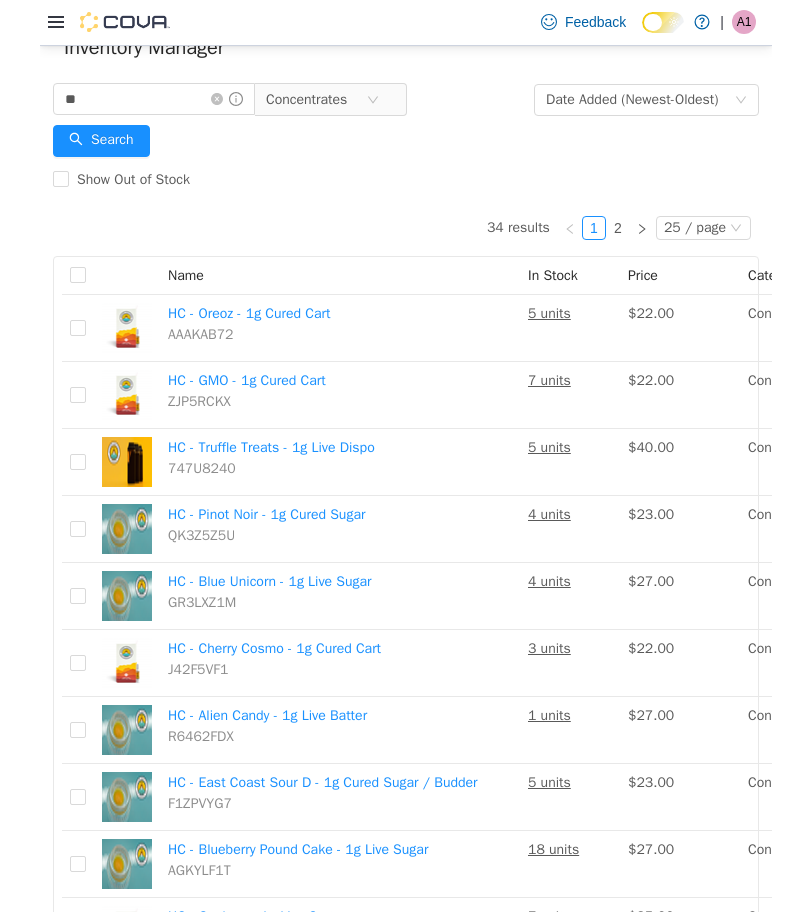 scroll, scrollTop: 76, scrollLeft: 0, axis: vertical 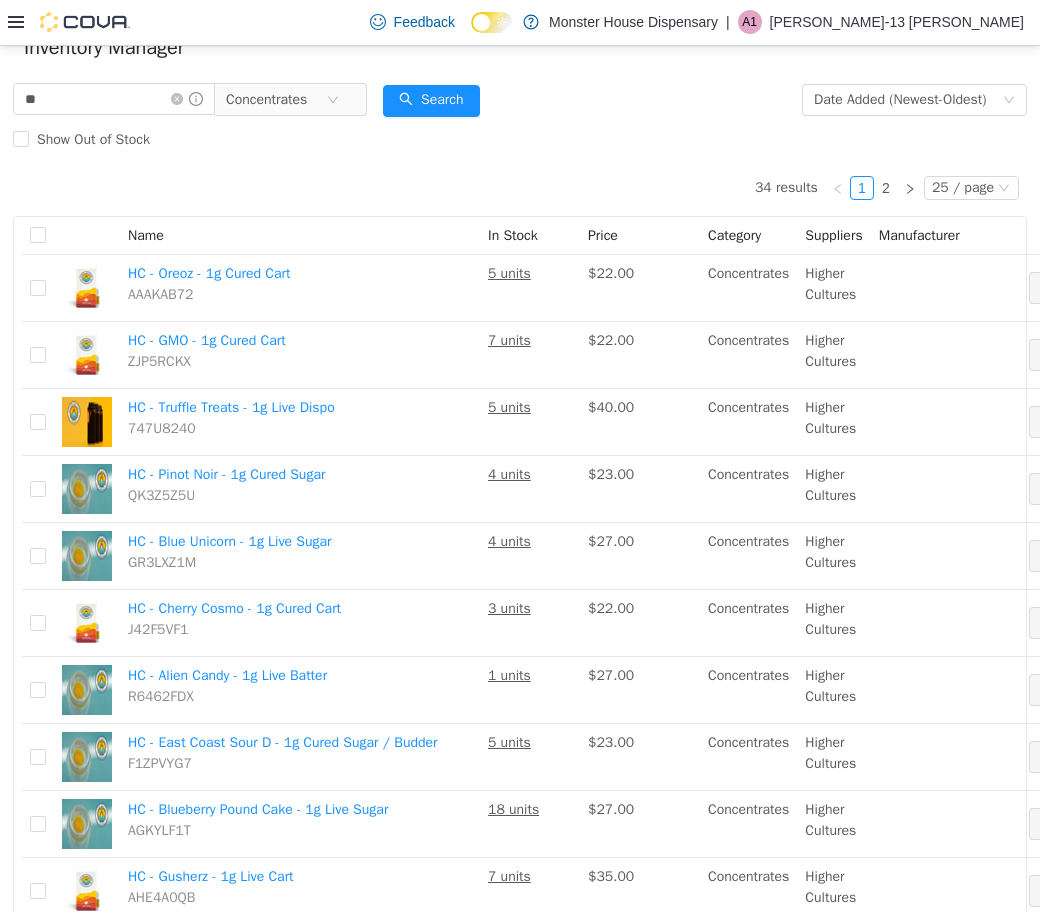 click 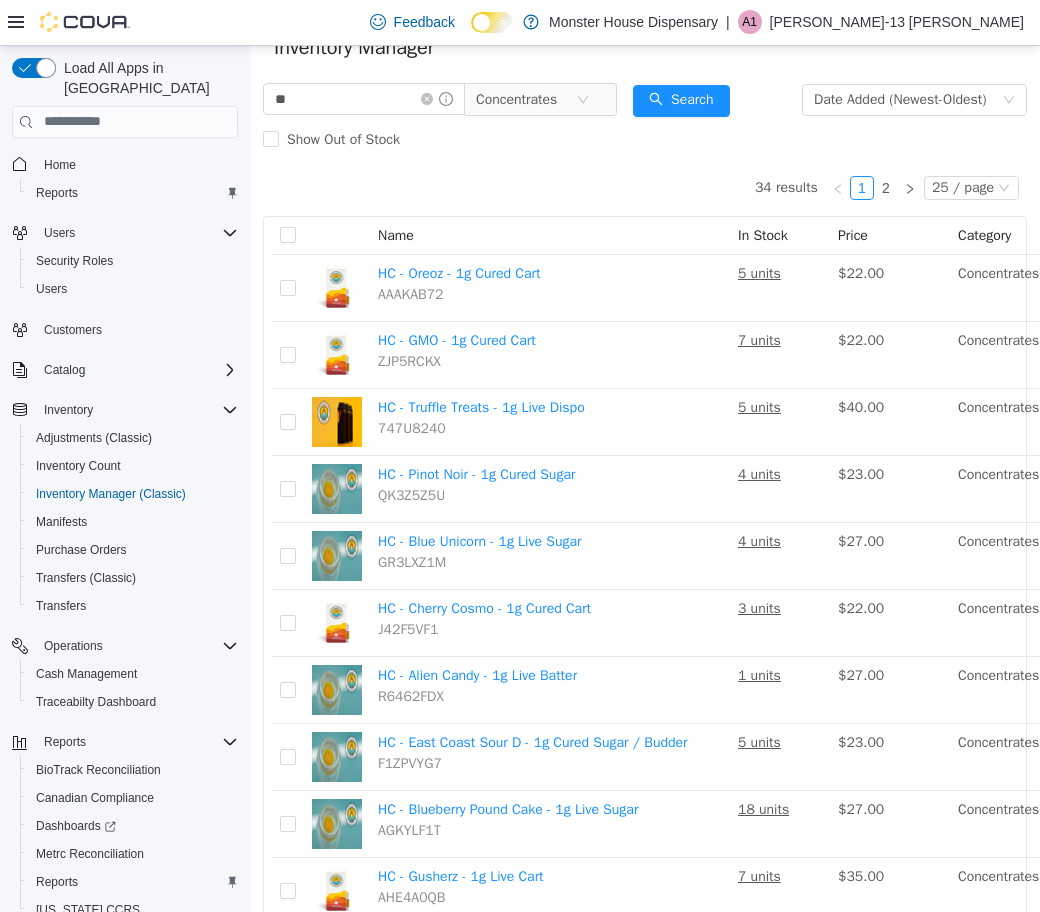 click 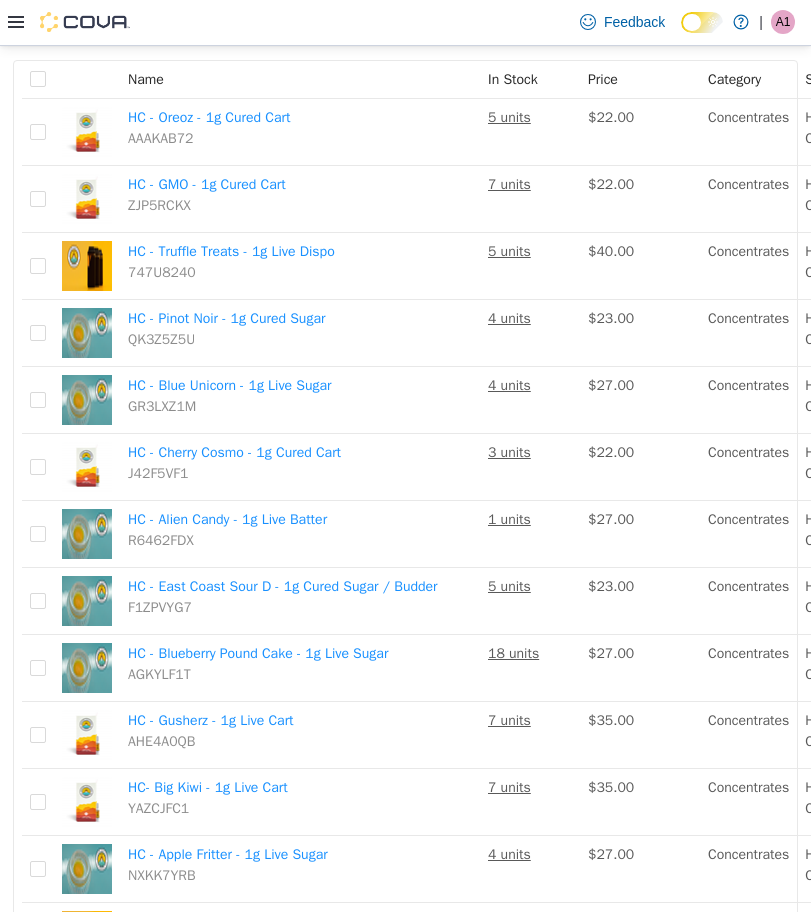 scroll, scrollTop: 0, scrollLeft: 0, axis: both 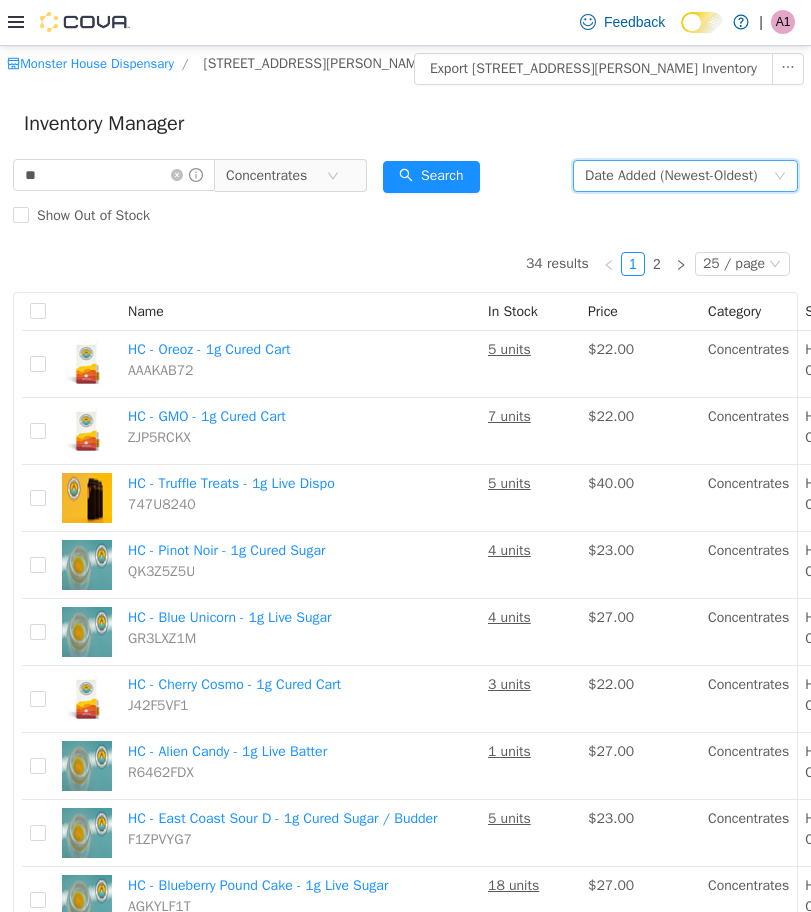 click on "Date Added (Newest-Oldest)" at bounding box center (671, 175) 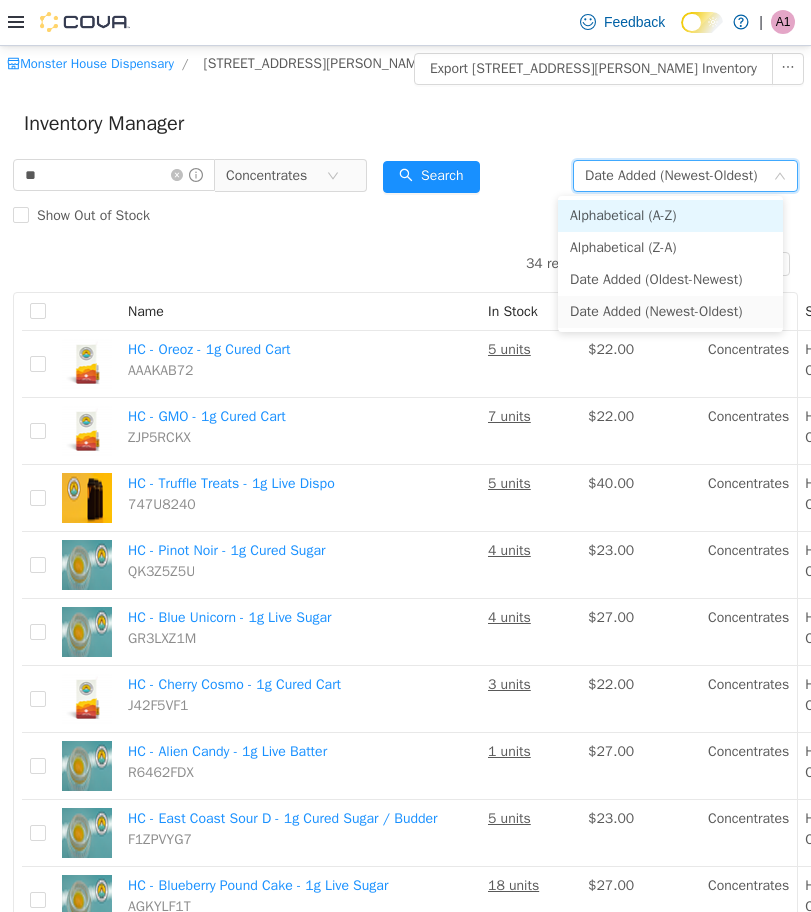 click on "Alphabetical (A-Z)" at bounding box center (670, 215) 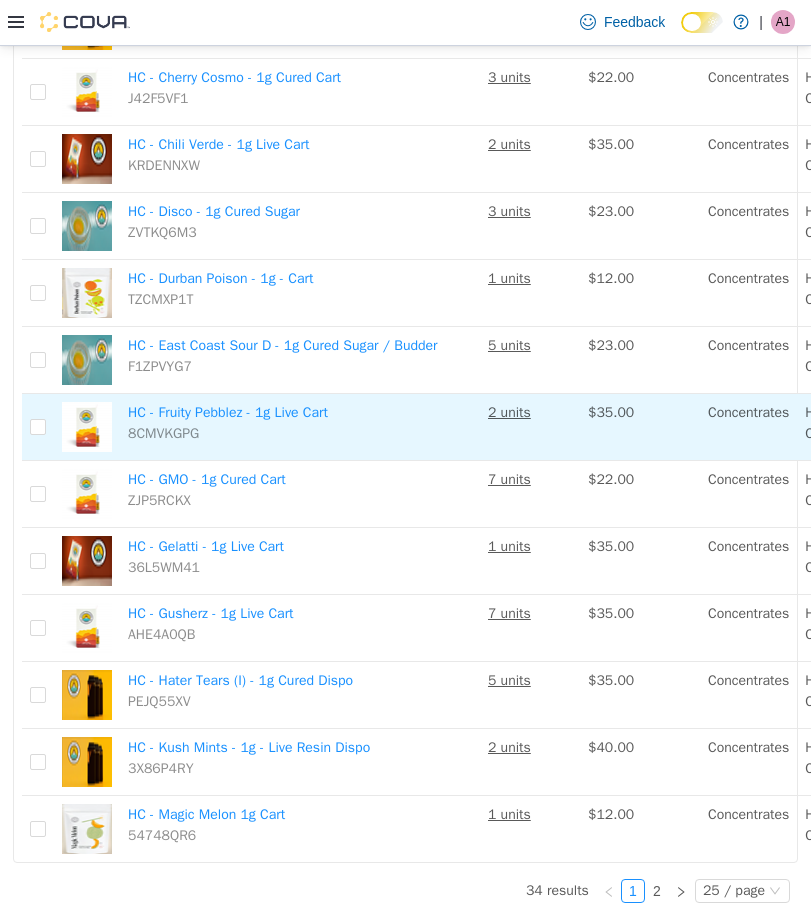 scroll, scrollTop: 1166, scrollLeft: 0, axis: vertical 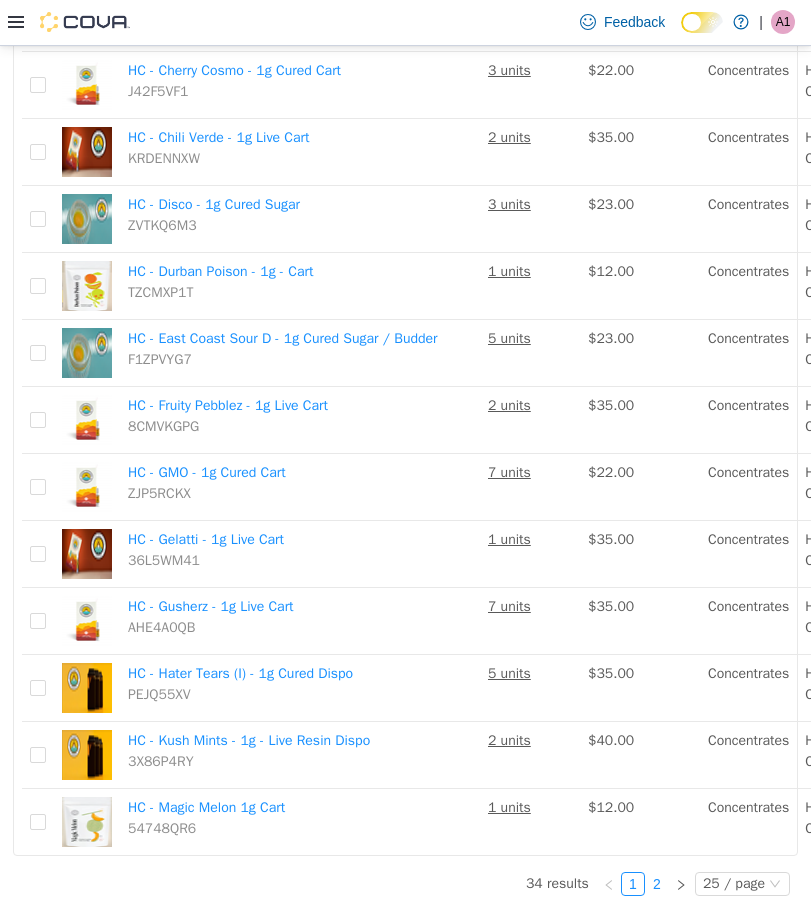 click on "2" at bounding box center (657, 883) 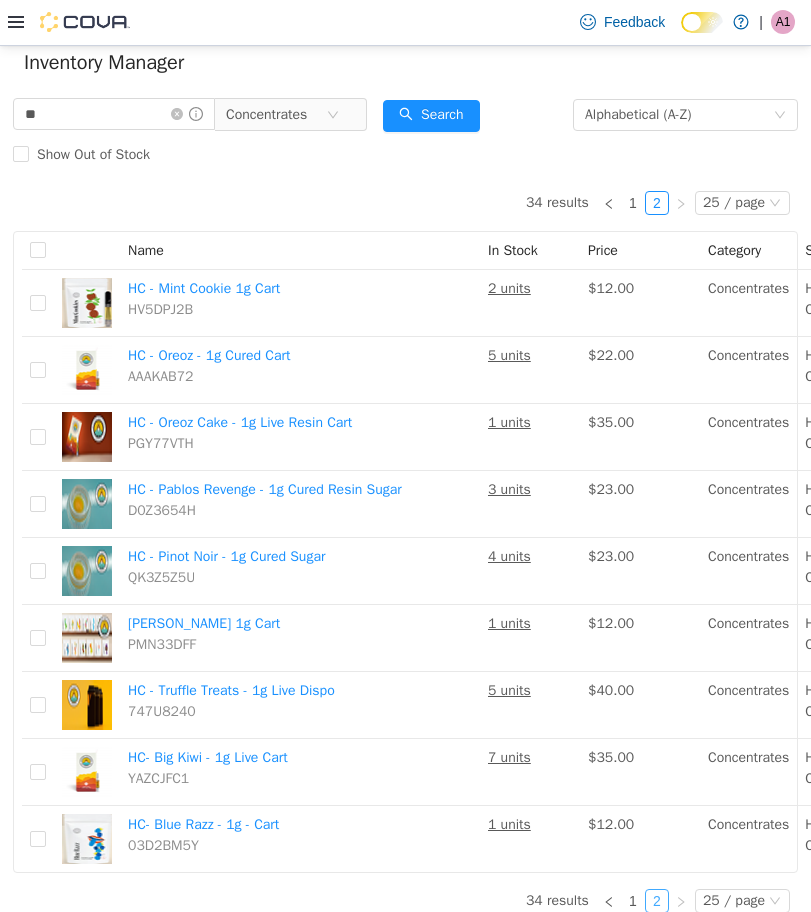 scroll, scrollTop: 94, scrollLeft: 0, axis: vertical 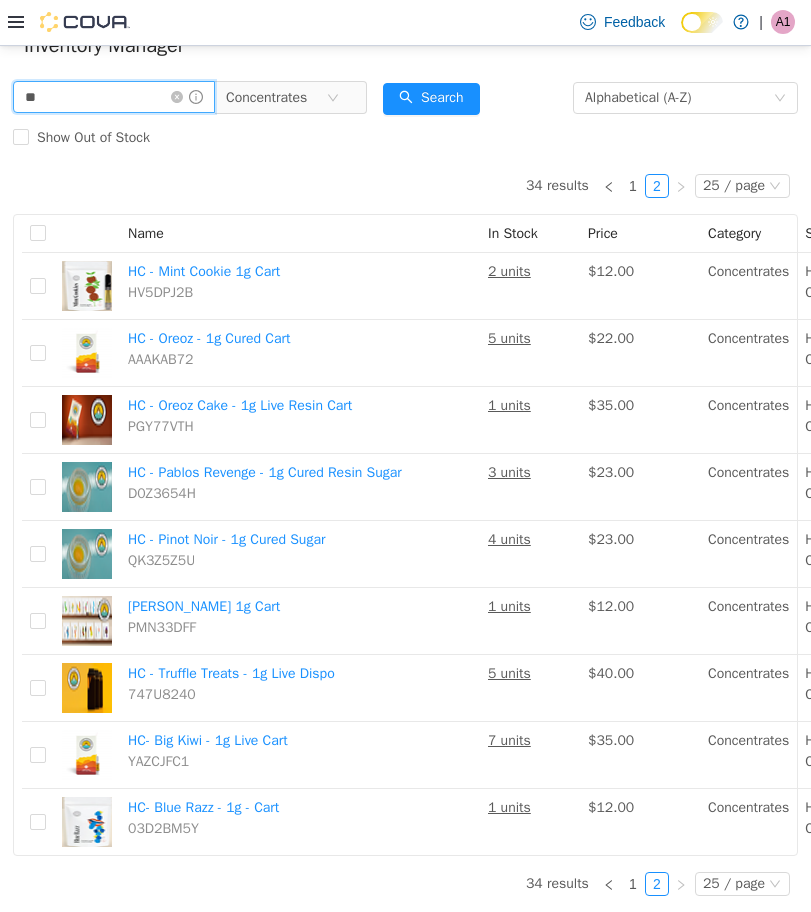 drag, startPoint x: 87, startPoint y: 87, endPoint x: 3, endPoint y: 86, distance: 84.00595 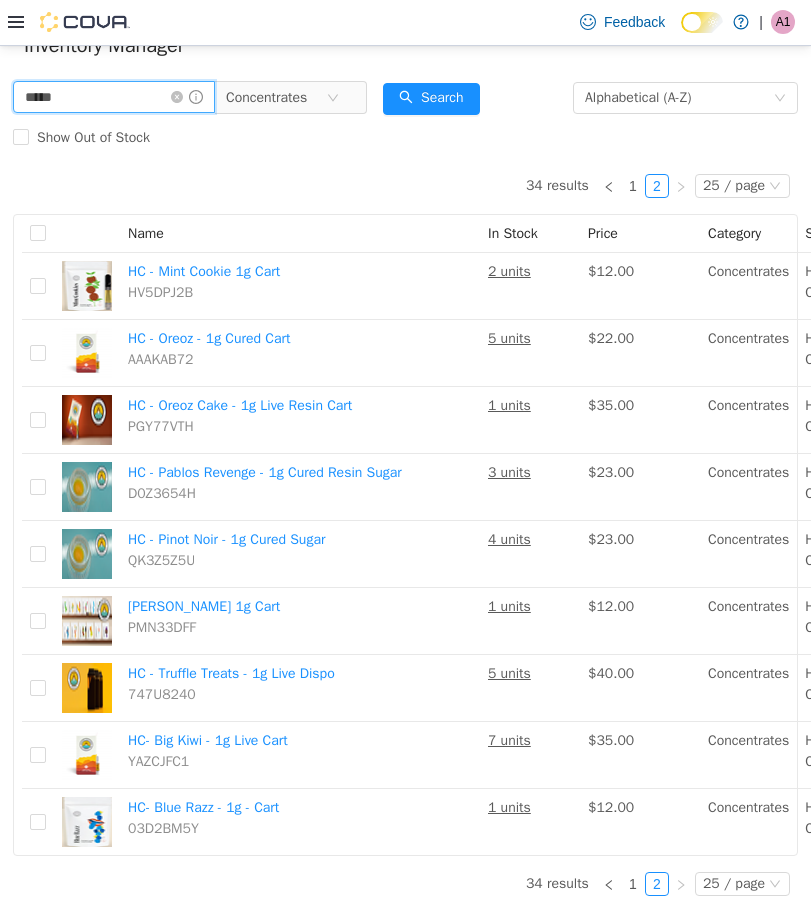 type on "*****" 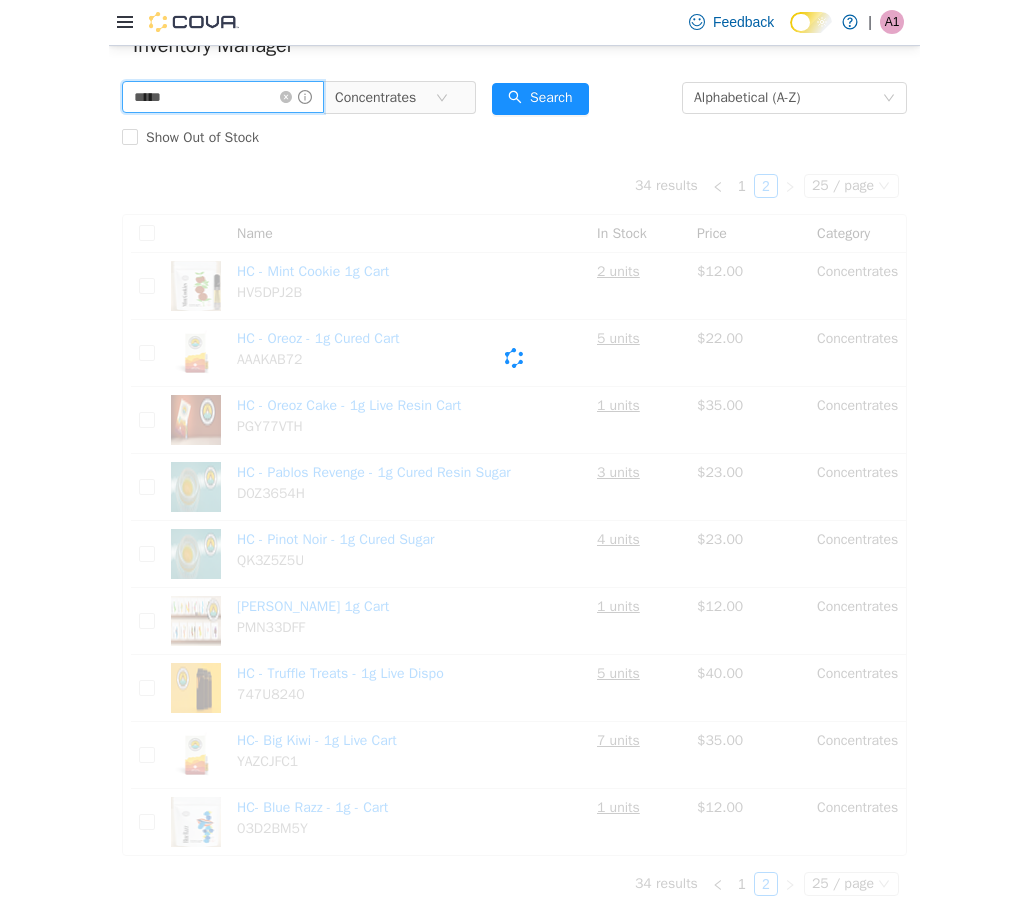 scroll, scrollTop: 0, scrollLeft: 0, axis: both 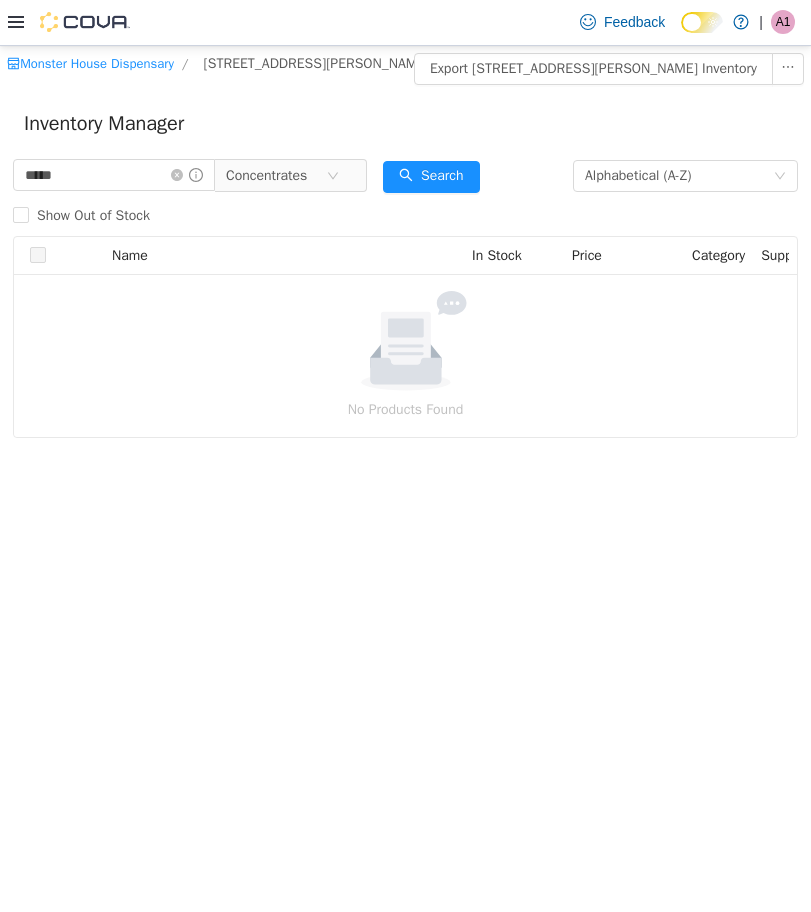 click on "Feedback Dark Mode Monster House Dispensary | A1 [PERSON_NAME]-13 [PERSON_NAME]" at bounding box center (405, 23) 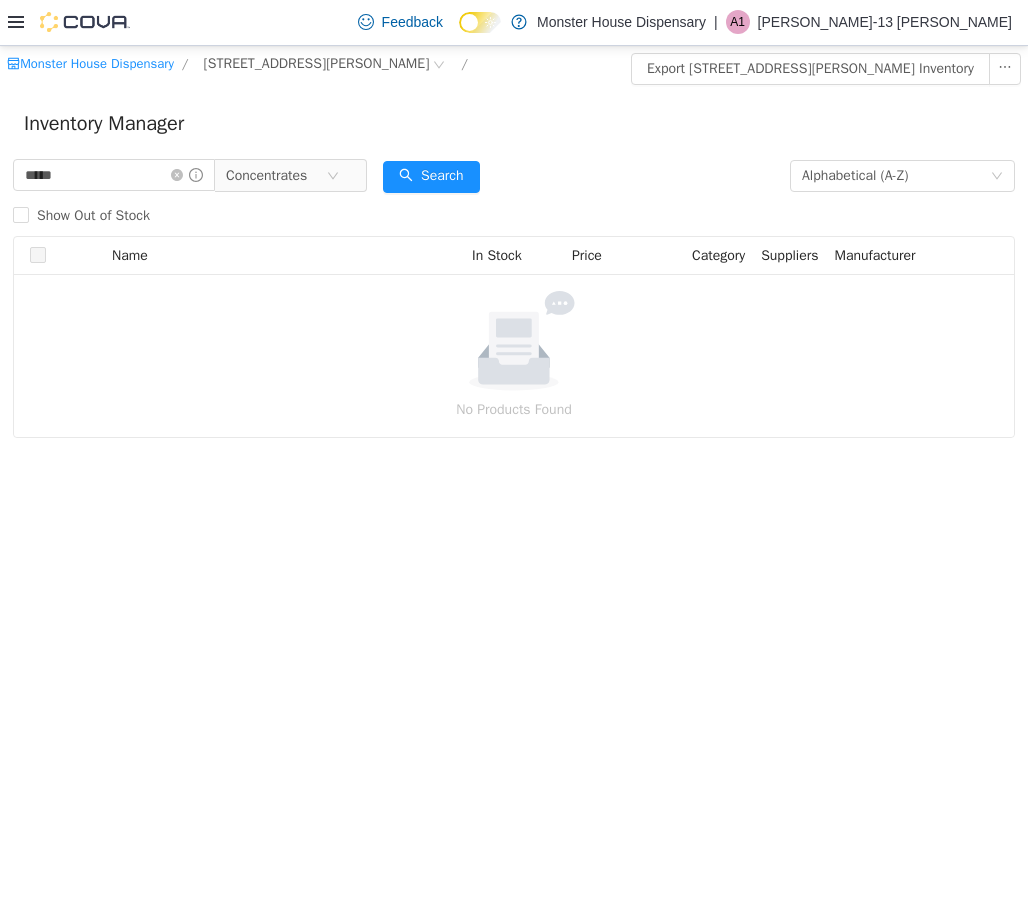 click 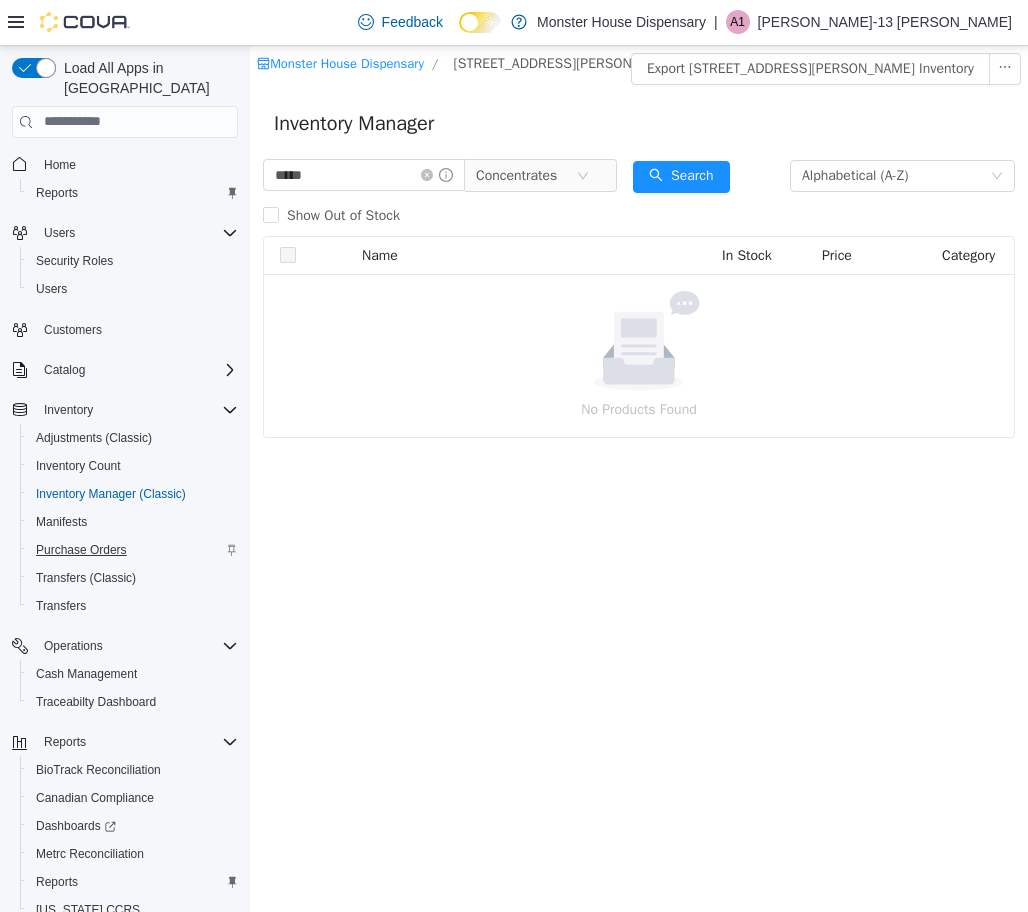 scroll, scrollTop: 64, scrollLeft: 0, axis: vertical 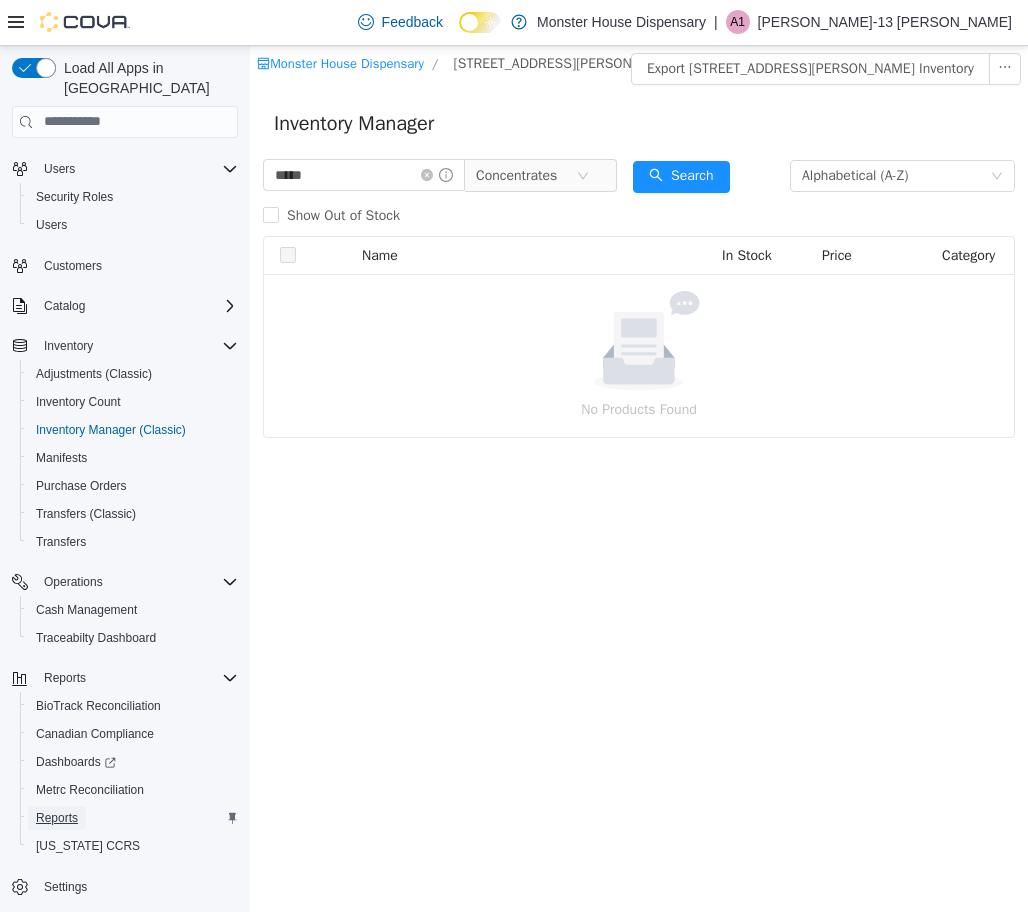 click on "Reports" at bounding box center [57, 818] 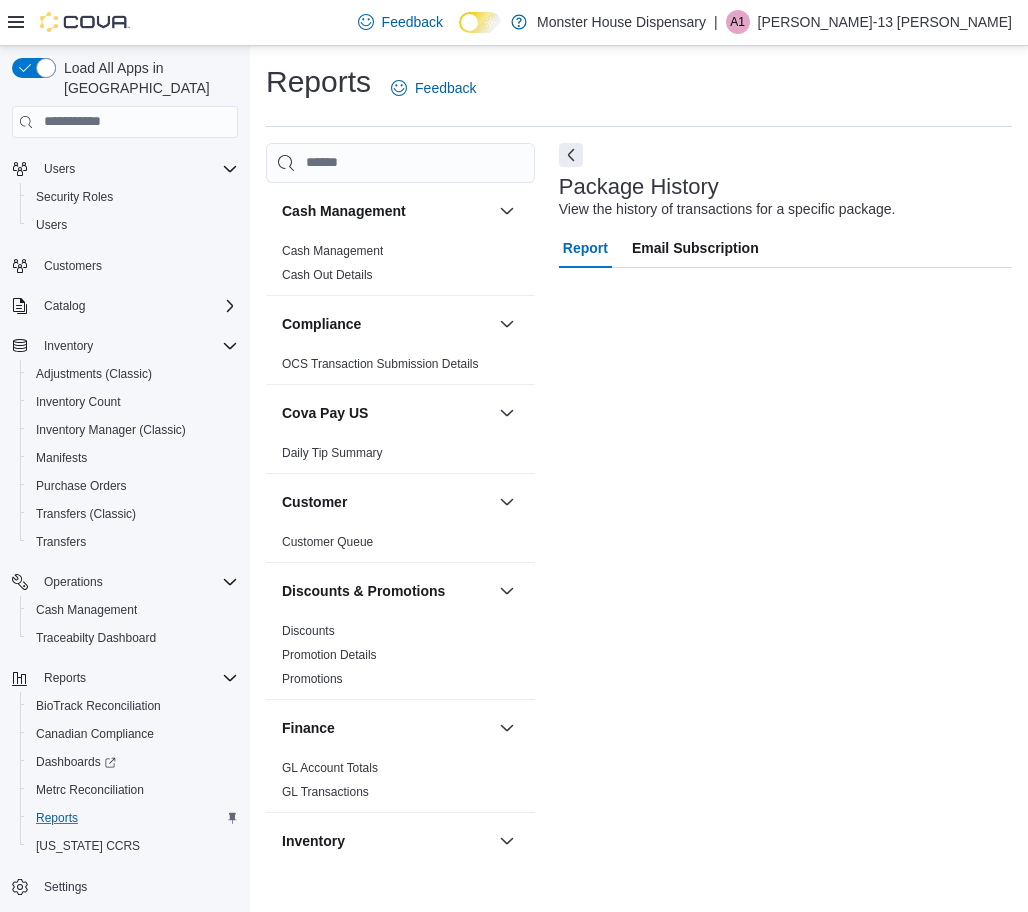 scroll, scrollTop: 11, scrollLeft: 0, axis: vertical 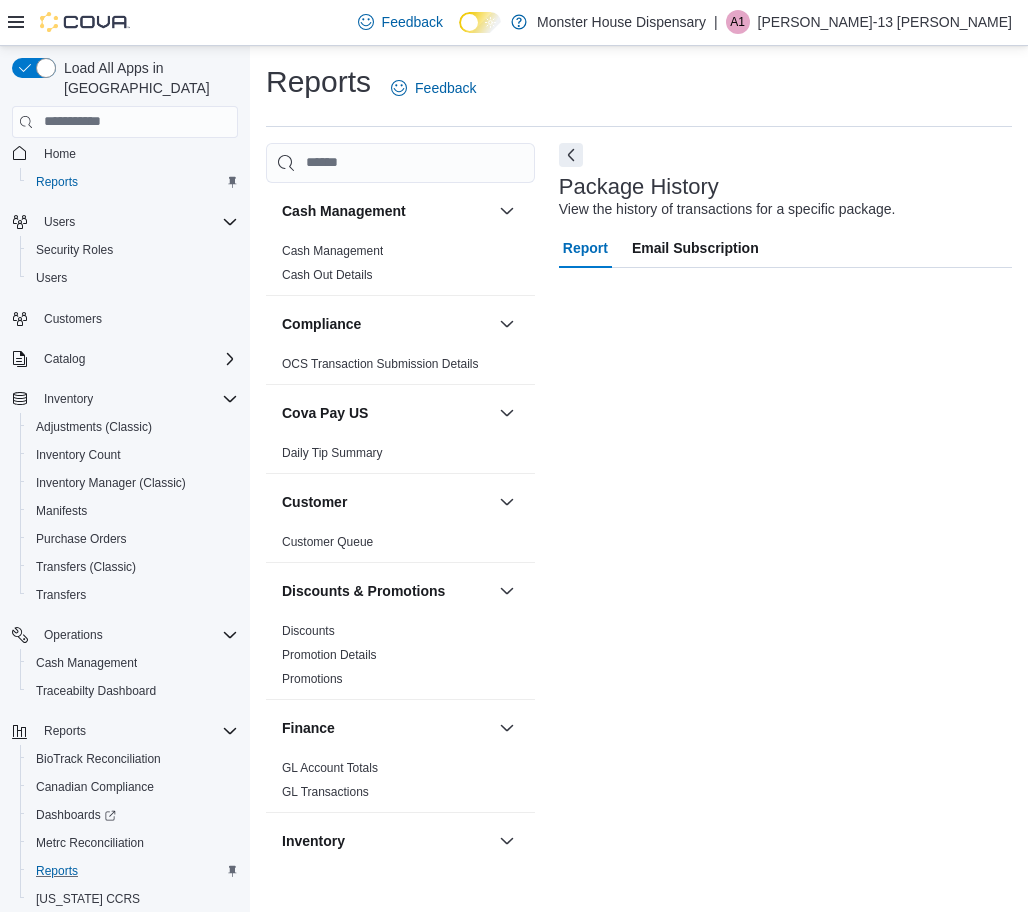click 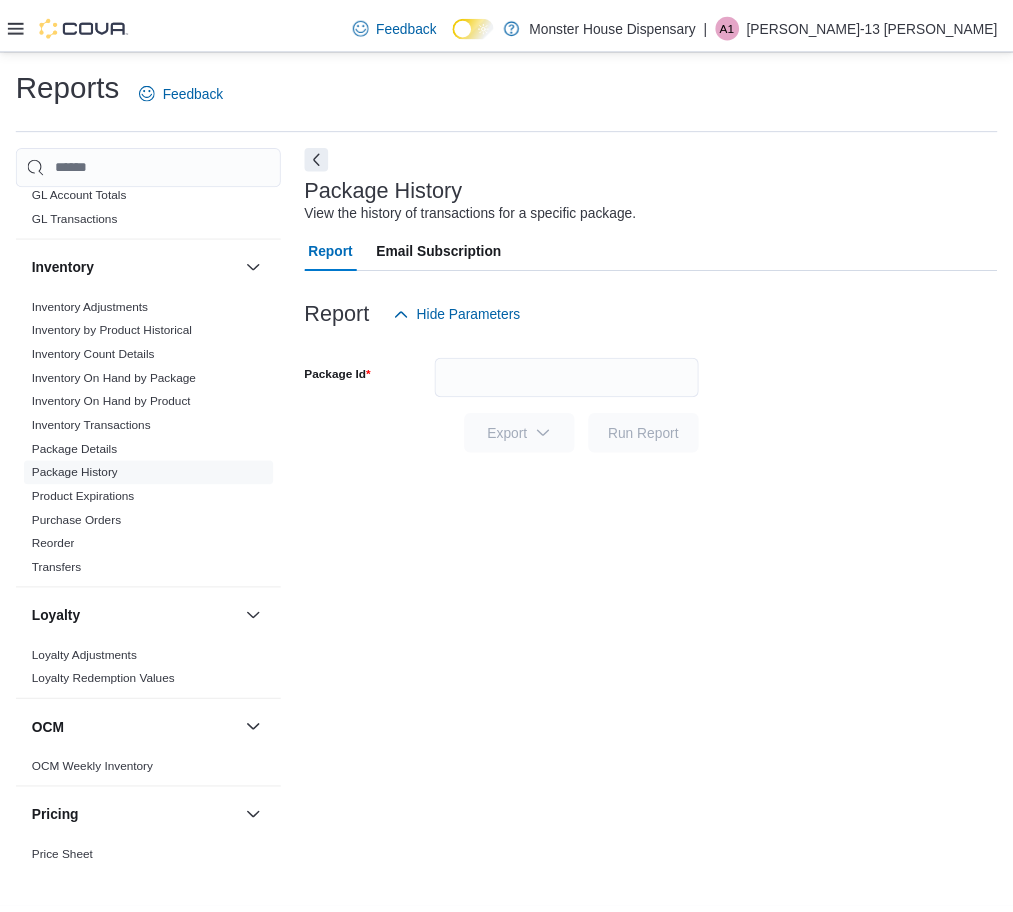 scroll, scrollTop: 600, scrollLeft: 0, axis: vertical 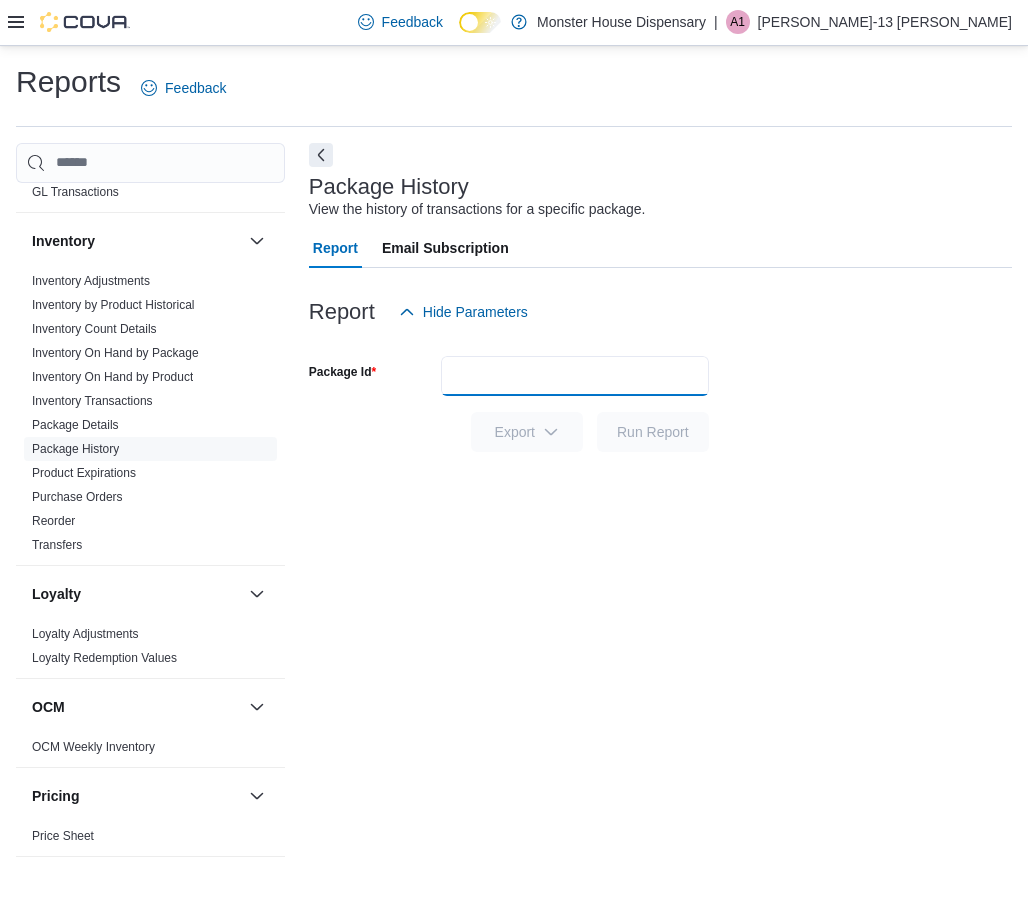 click on "Package Id" at bounding box center [575, 376] 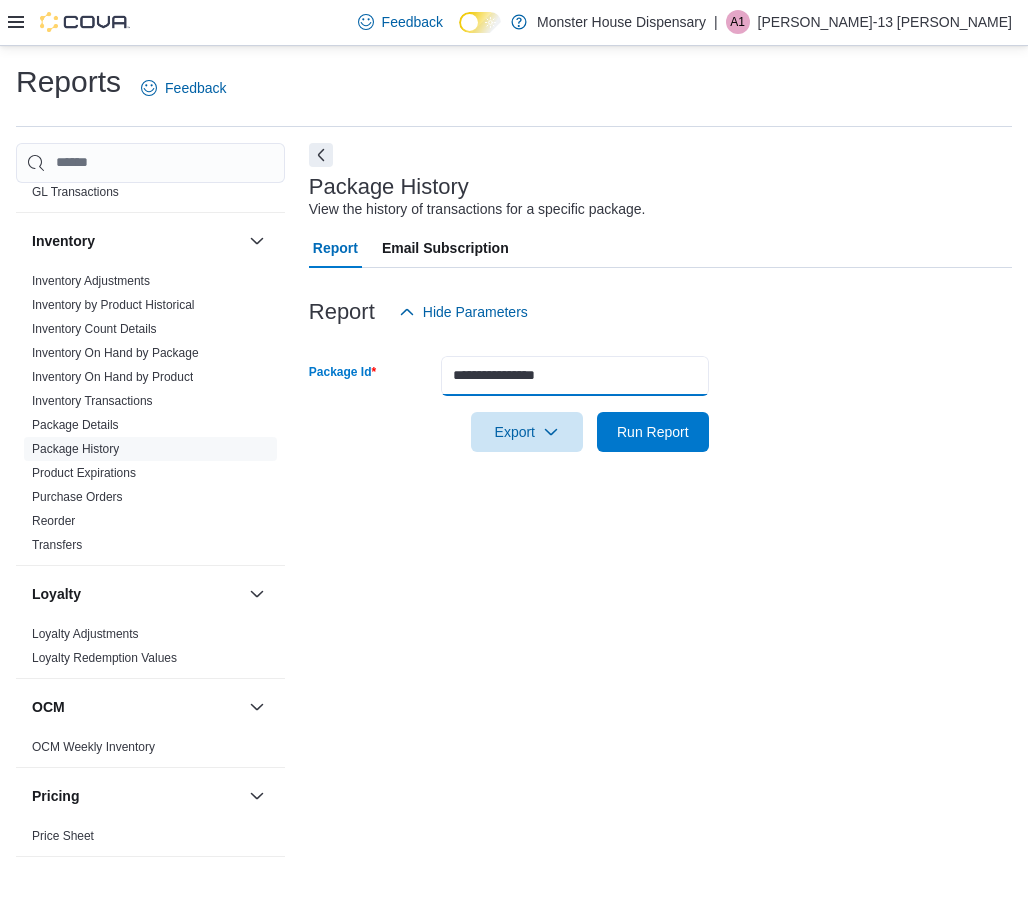 type on "**********" 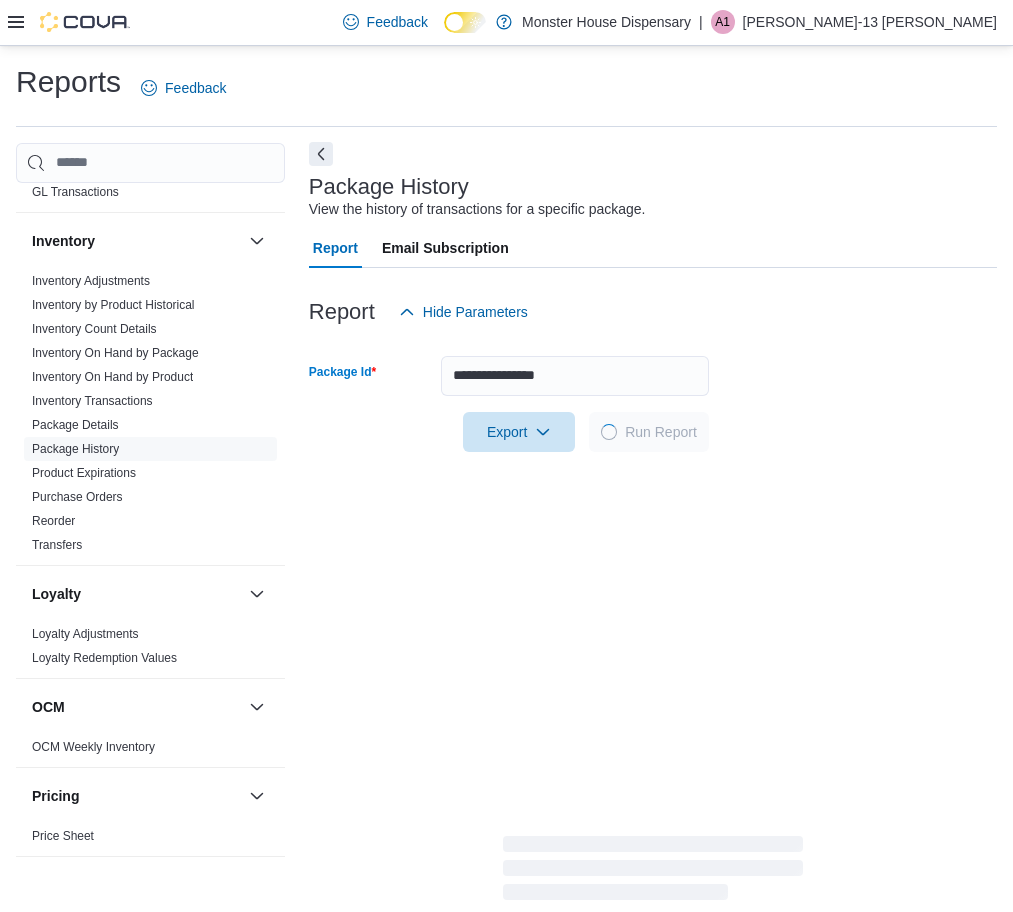 click at bounding box center [321, 154] 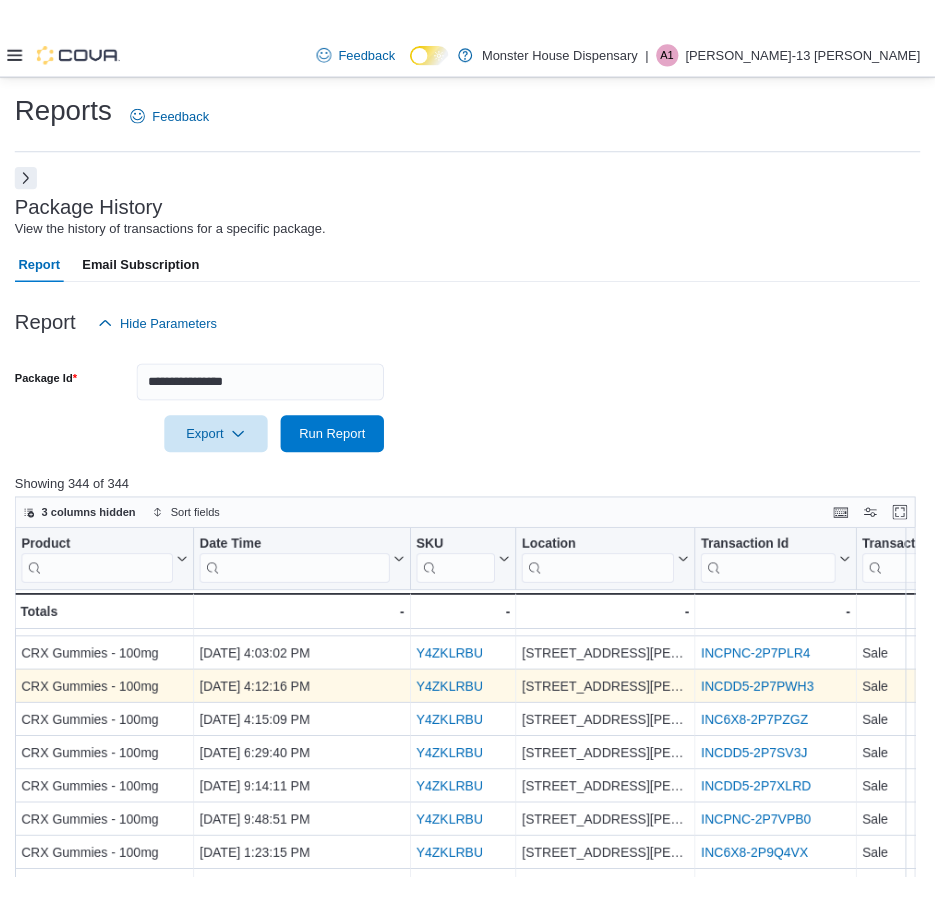scroll, scrollTop: 0, scrollLeft: 0, axis: both 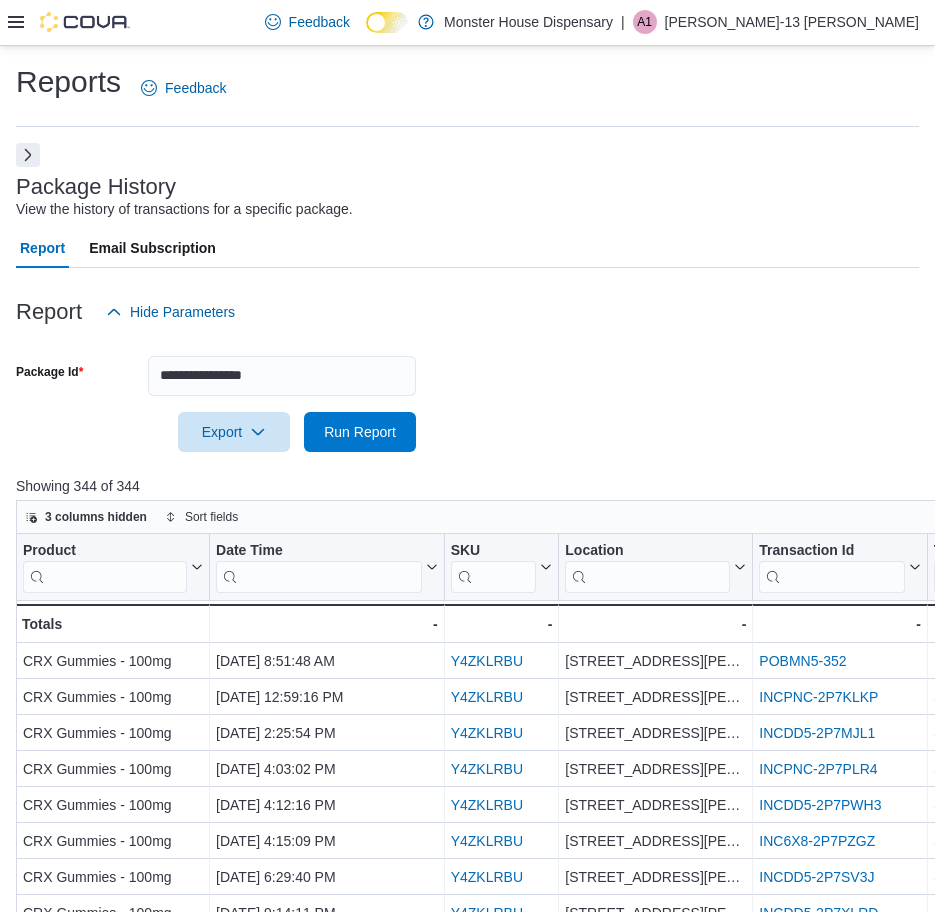 click at bounding box center (69, 22) 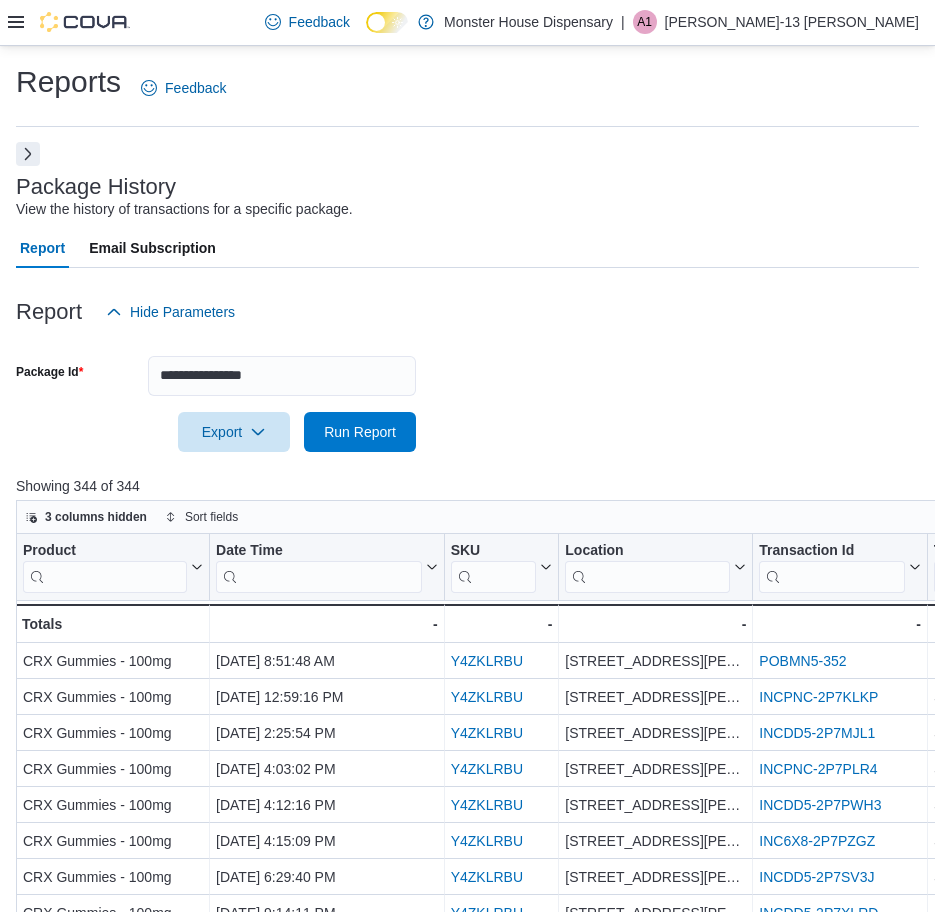 click at bounding box center [28, 154] 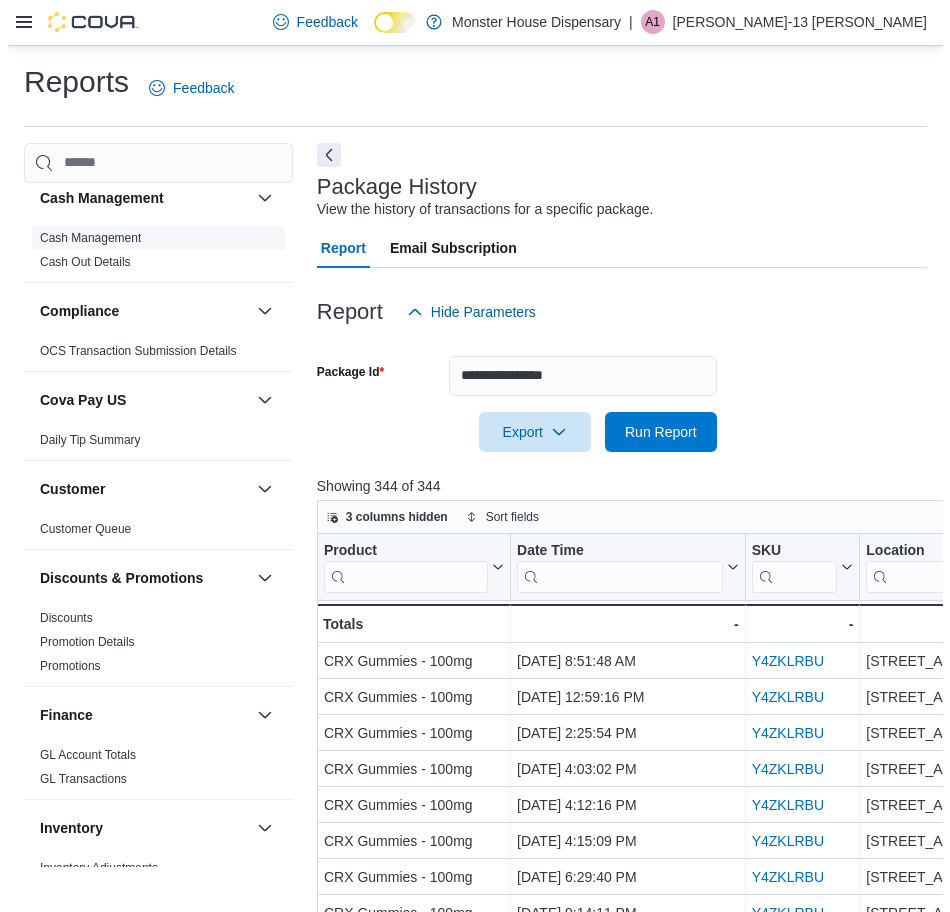 scroll, scrollTop: 0, scrollLeft: 0, axis: both 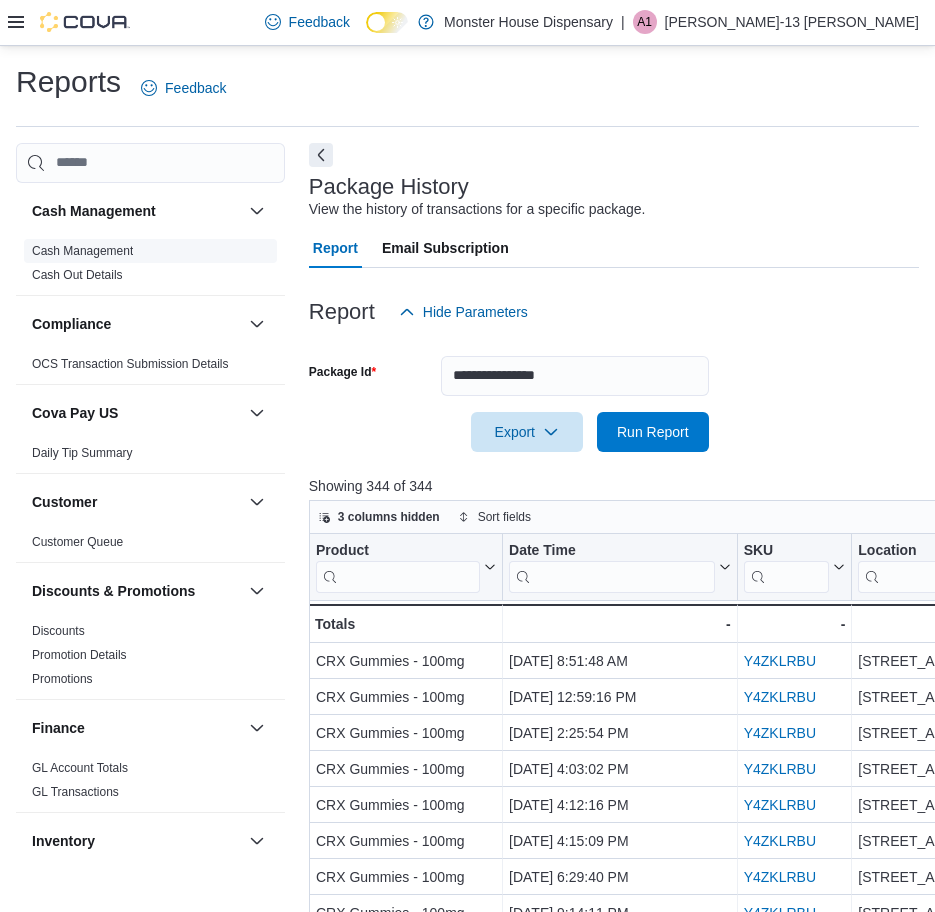 click on "Cash Management" at bounding box center [82, 251] 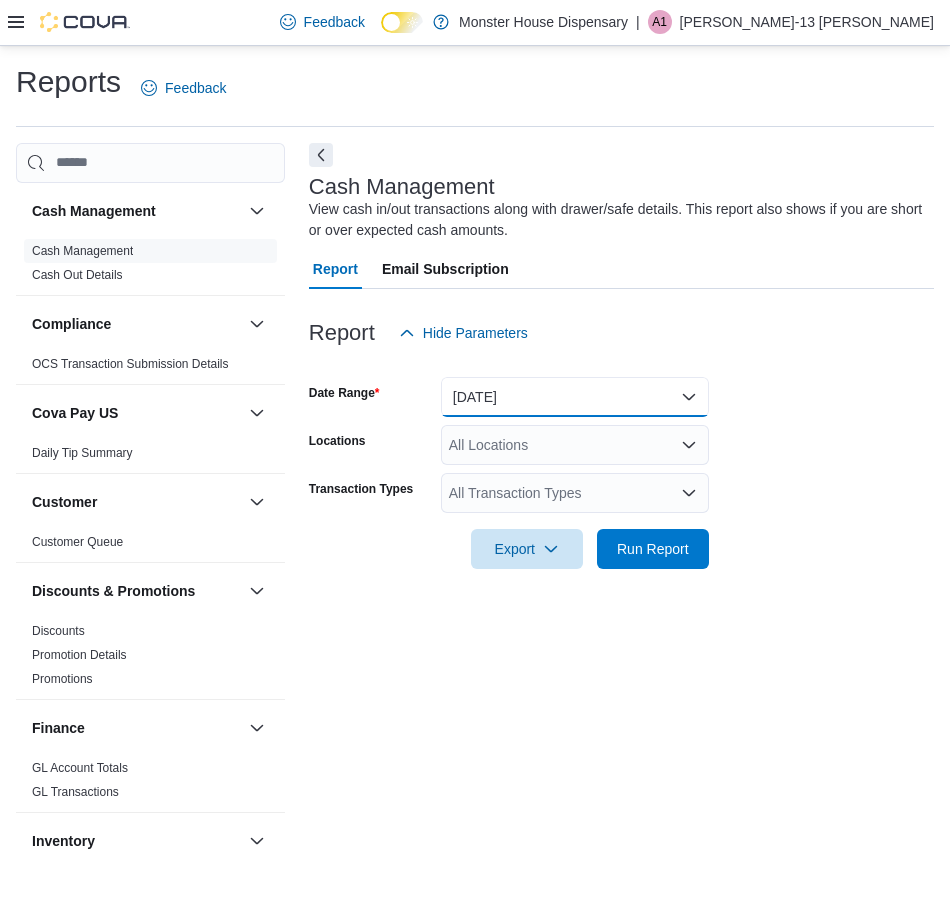 click on "[DATE]" at bounding box center [575, 397] 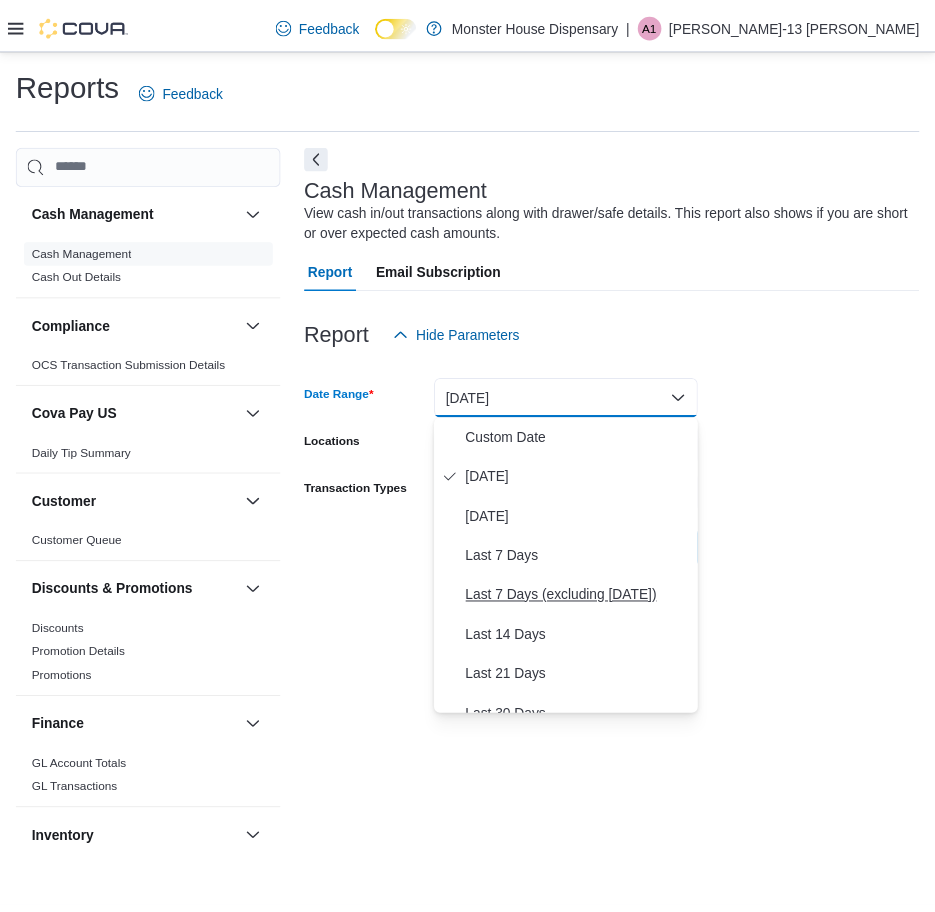 scroll, scrollTop: 100, scrollLeft: 0, axis: vertical 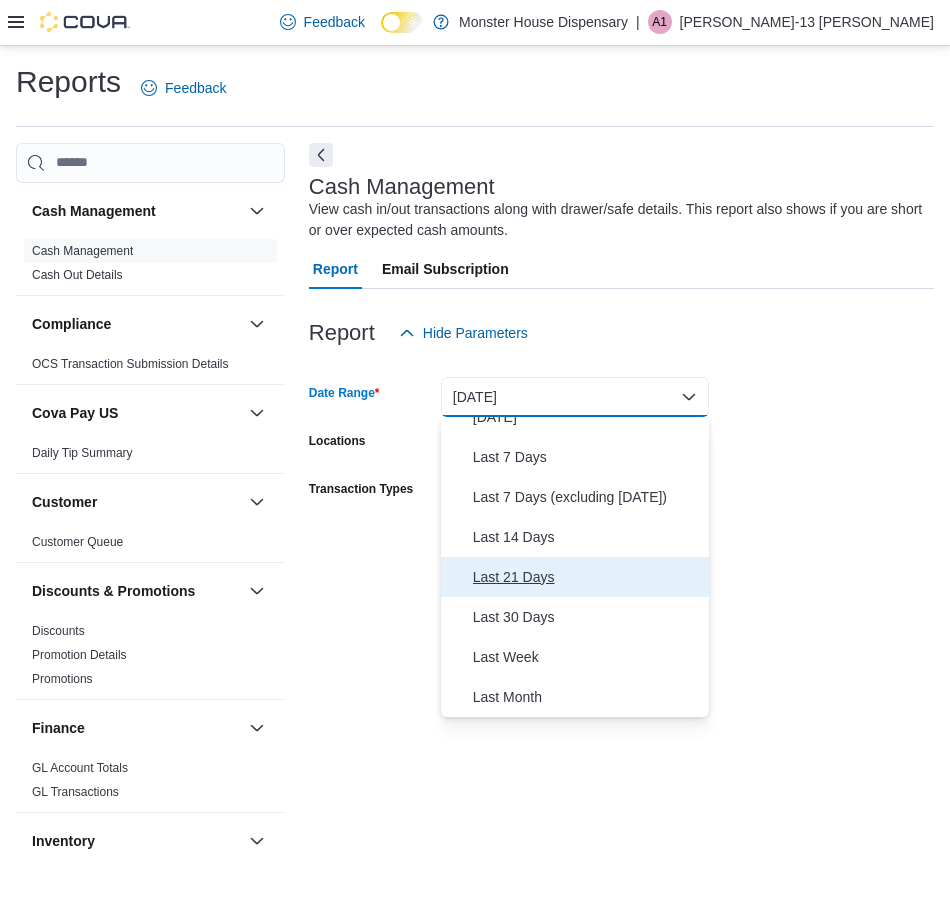 click on "Last 21 Days" at bounding box center [587, 577] 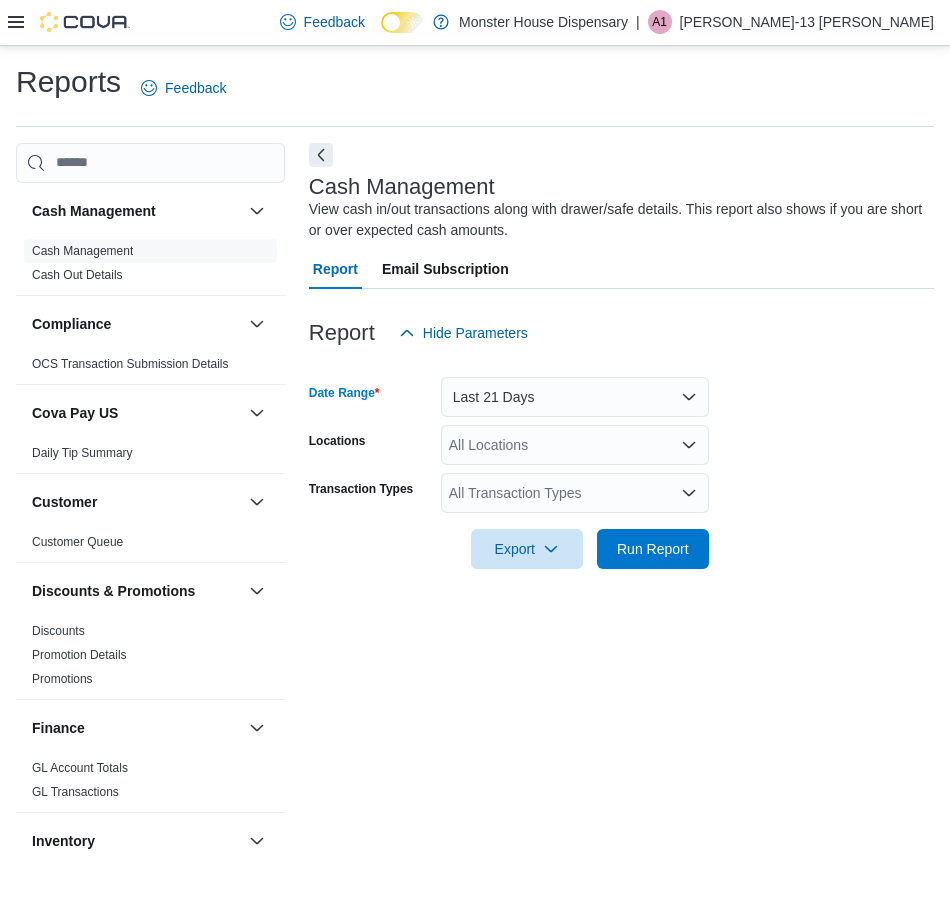 click on "Export  Run Report" at bounding box center (509, 549) 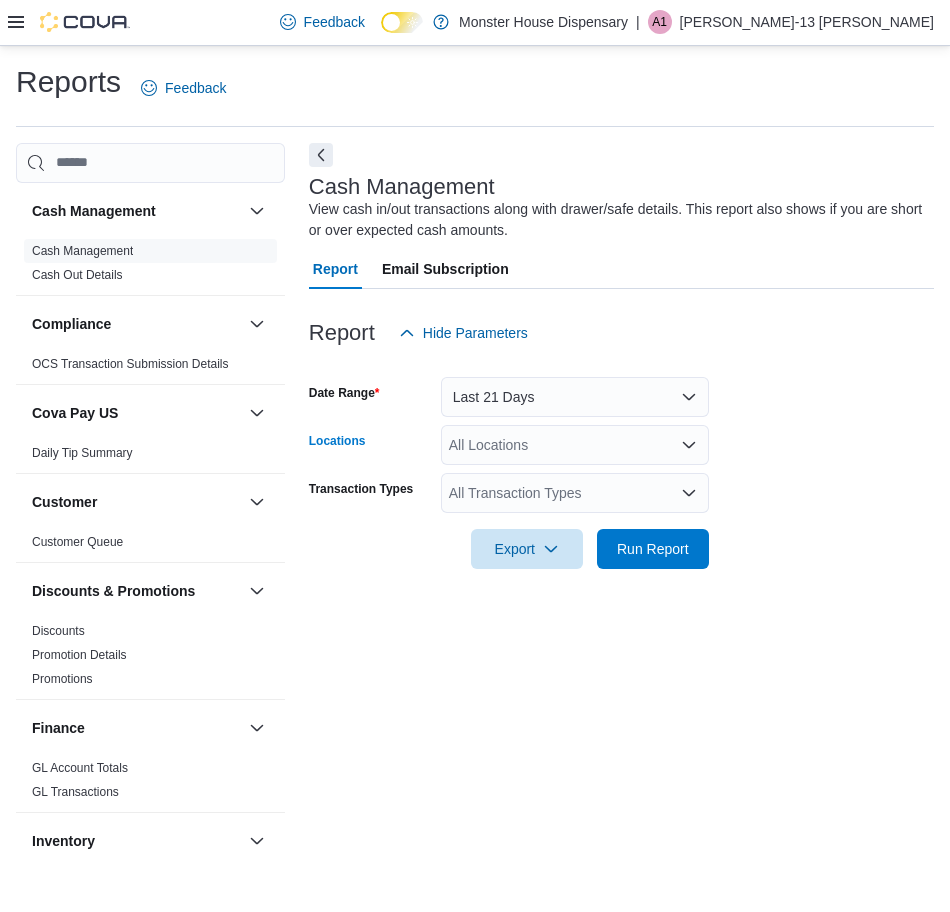 click on "All Locations" at bounding box center [575, 445] 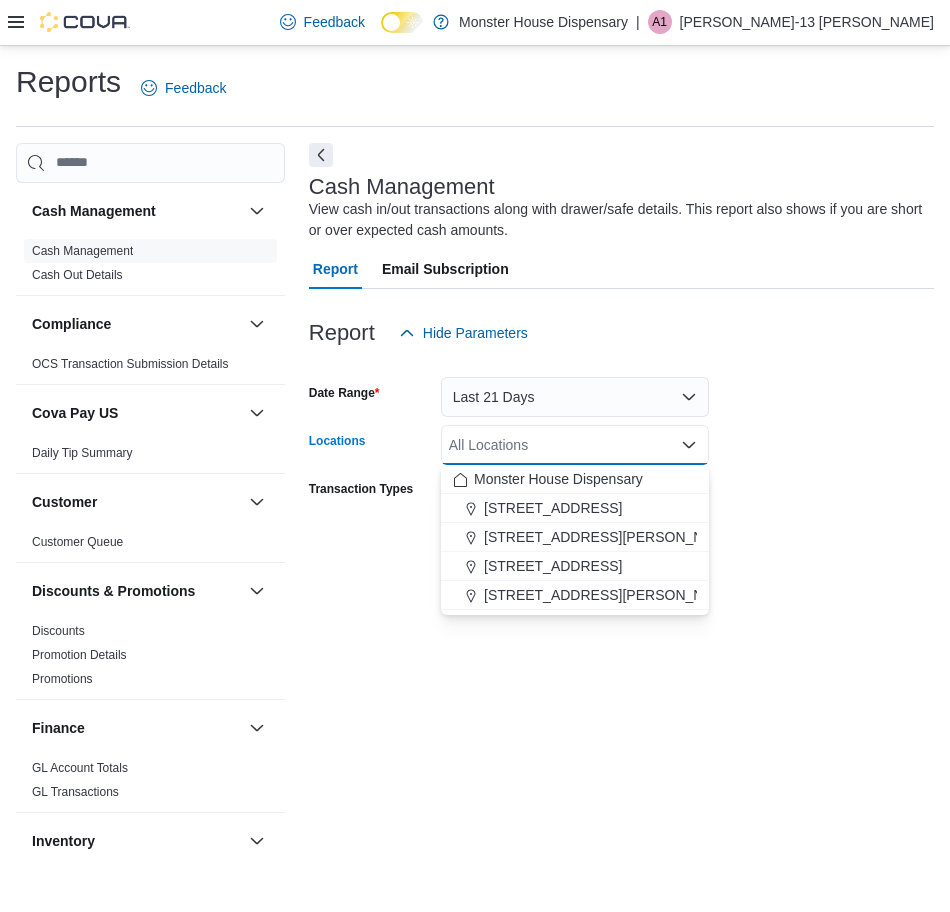 click on "Date Range Last 21 Days Locations All Locations Combo box. Selected. Combo box input. All Locations. Type some text or, to display a list of choices, press Down Arrow. To exit the list of choices, press Escape. Transaction Types All Transaction Types Export  Run Report" at bounding box center [621, 461] 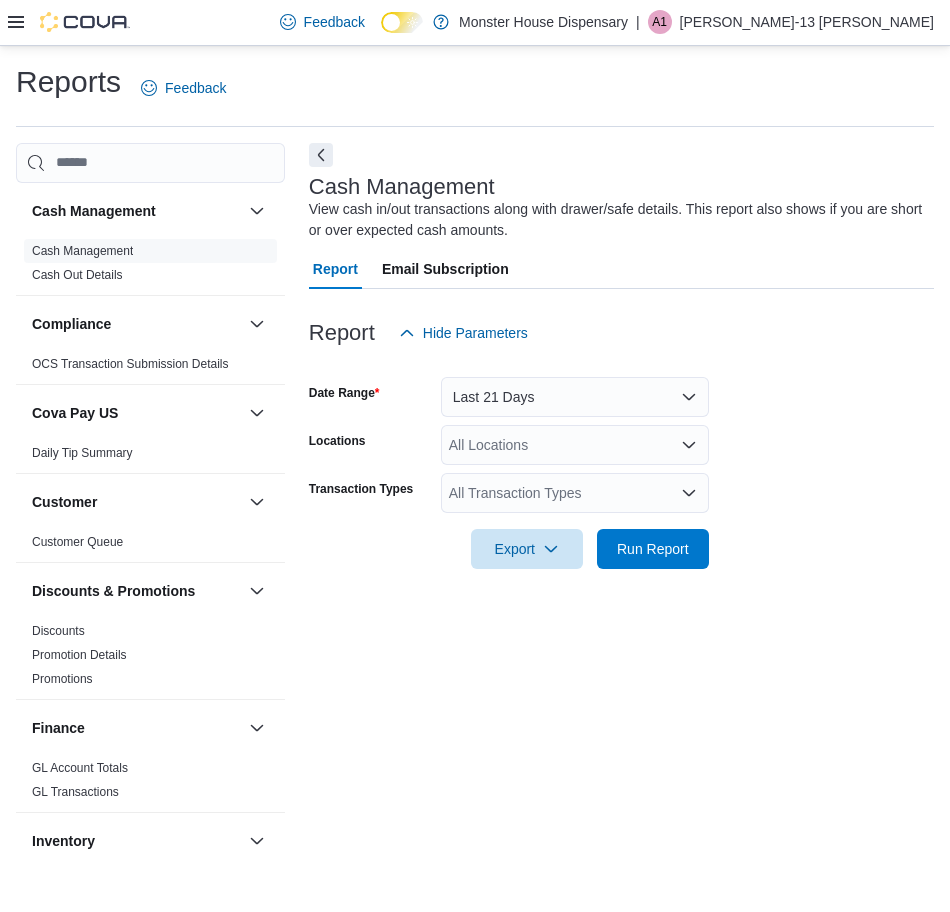 click on "All Transaction Types" at bounding box center (575, 493) 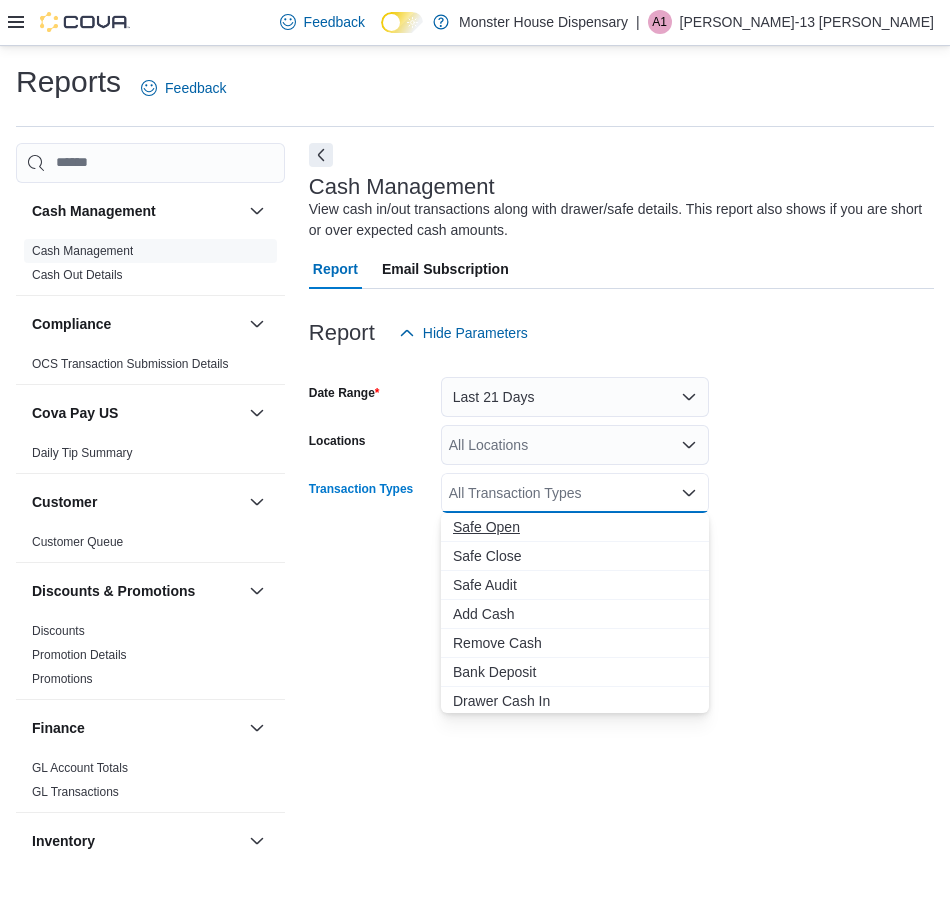 click on "Safe Open" at bounding box center [575, 527] 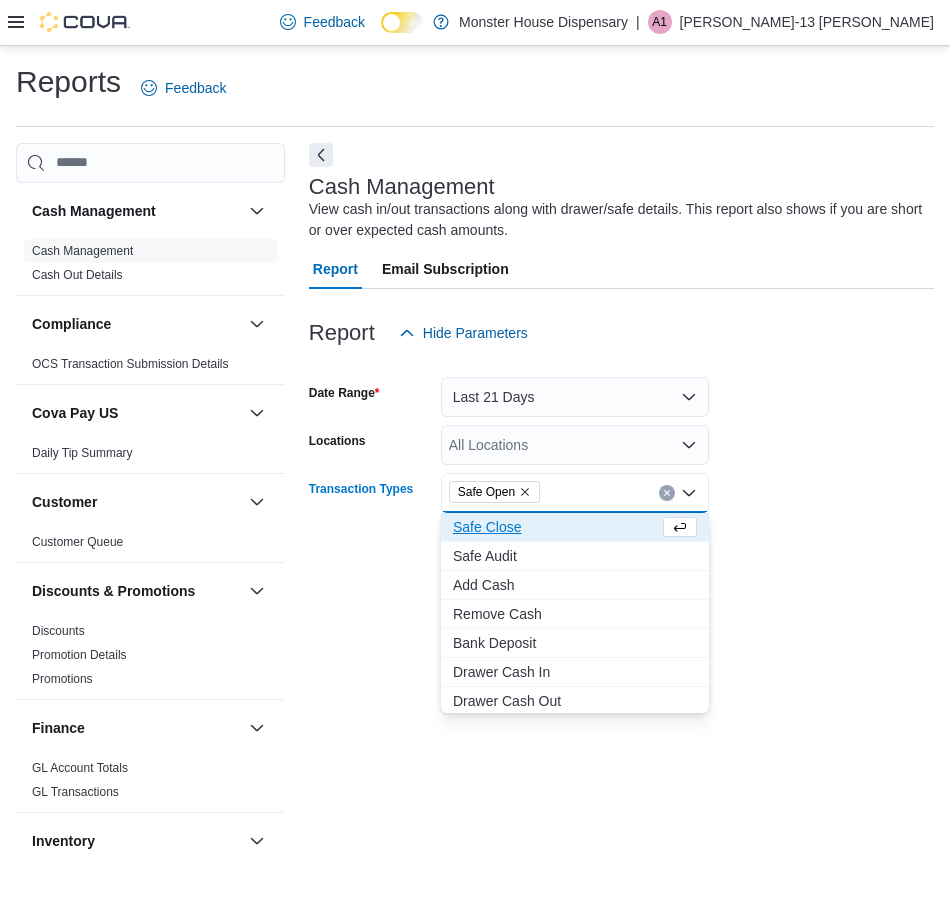 click on "Safe Open" at bounding box center (494, 492) 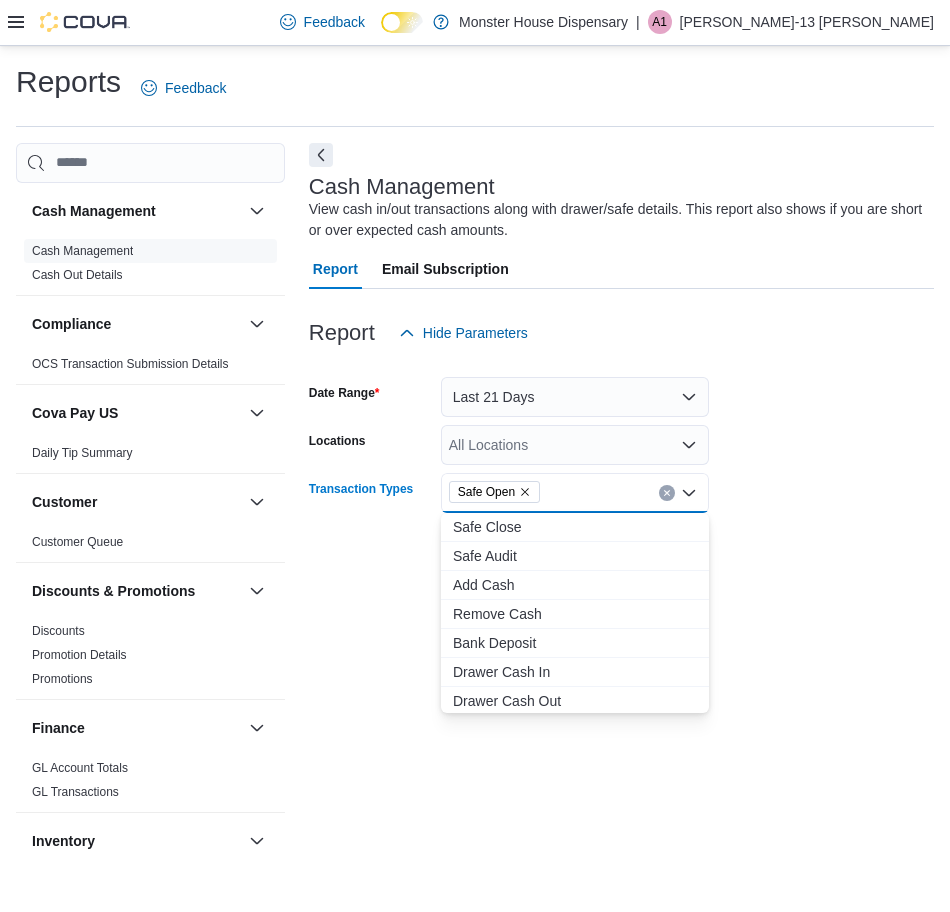 click 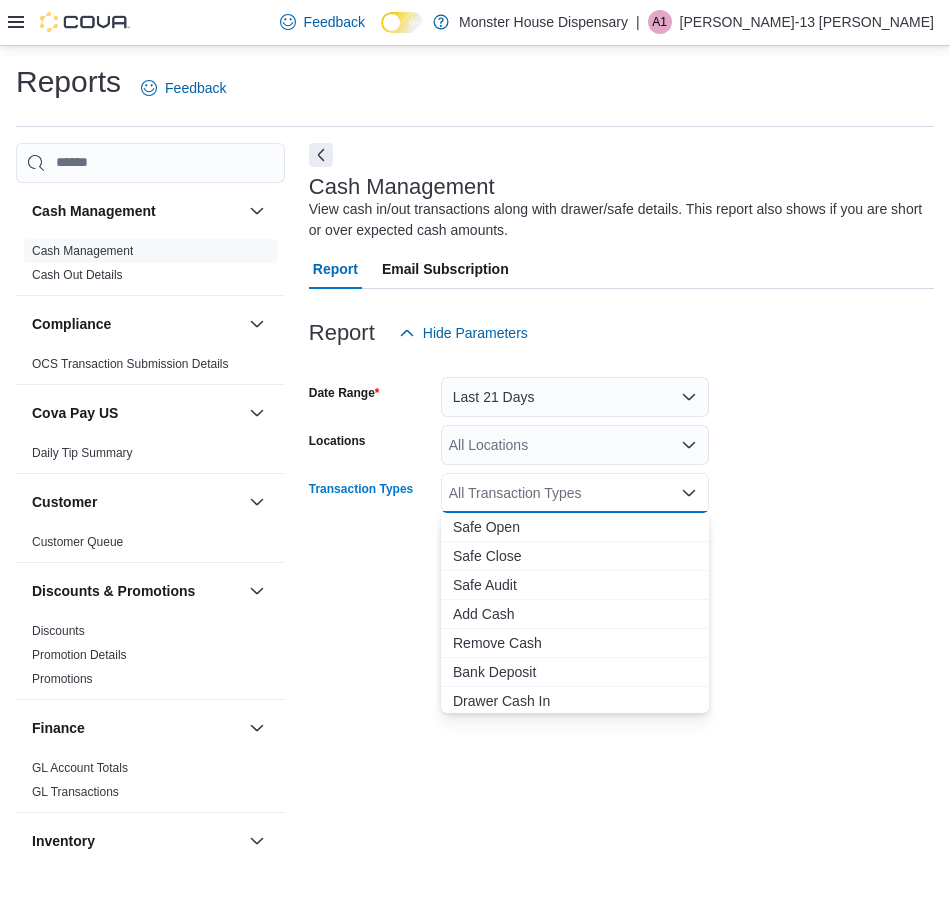 click on "All Transaction Types" at bounding box center [575, 493] 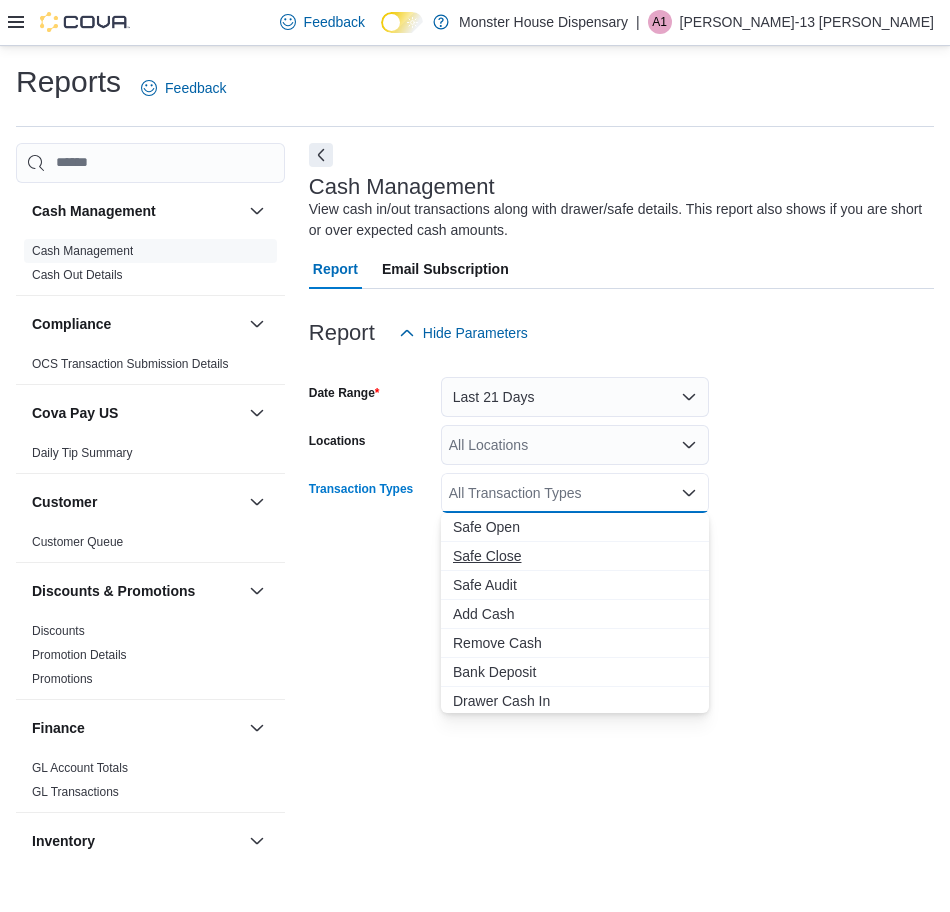 click on "Safe Close" at bounding box center (575, 556) 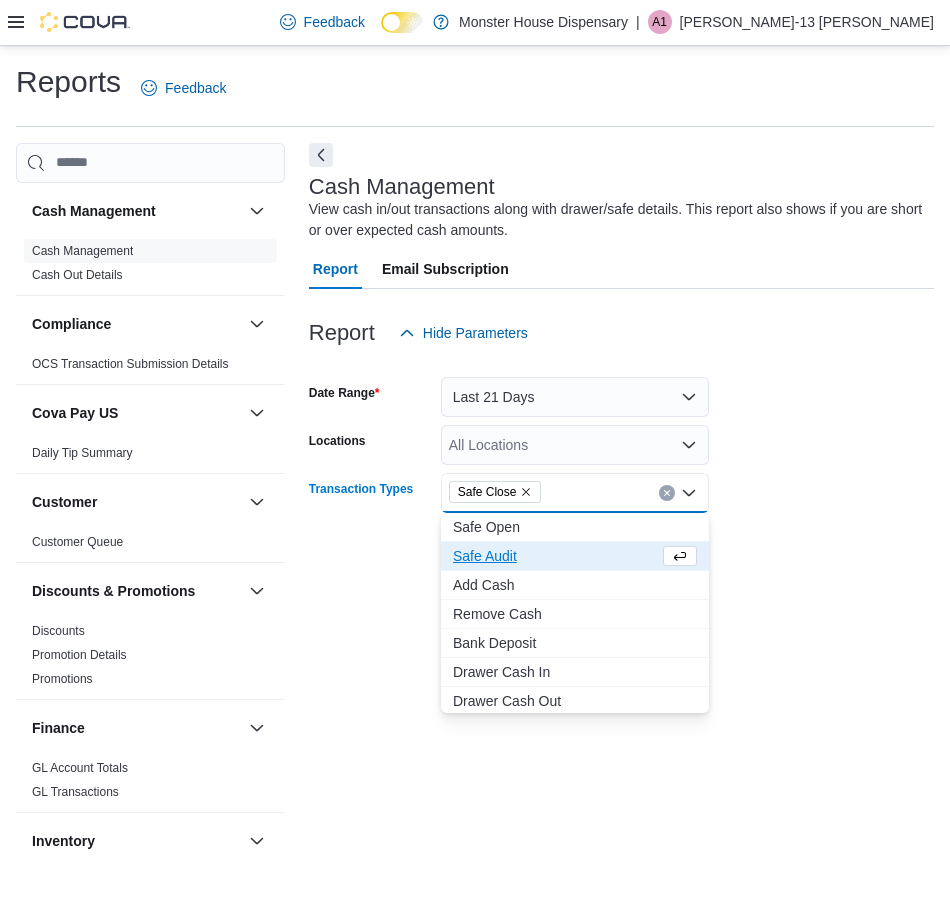 click at bounding box center [621, 521] 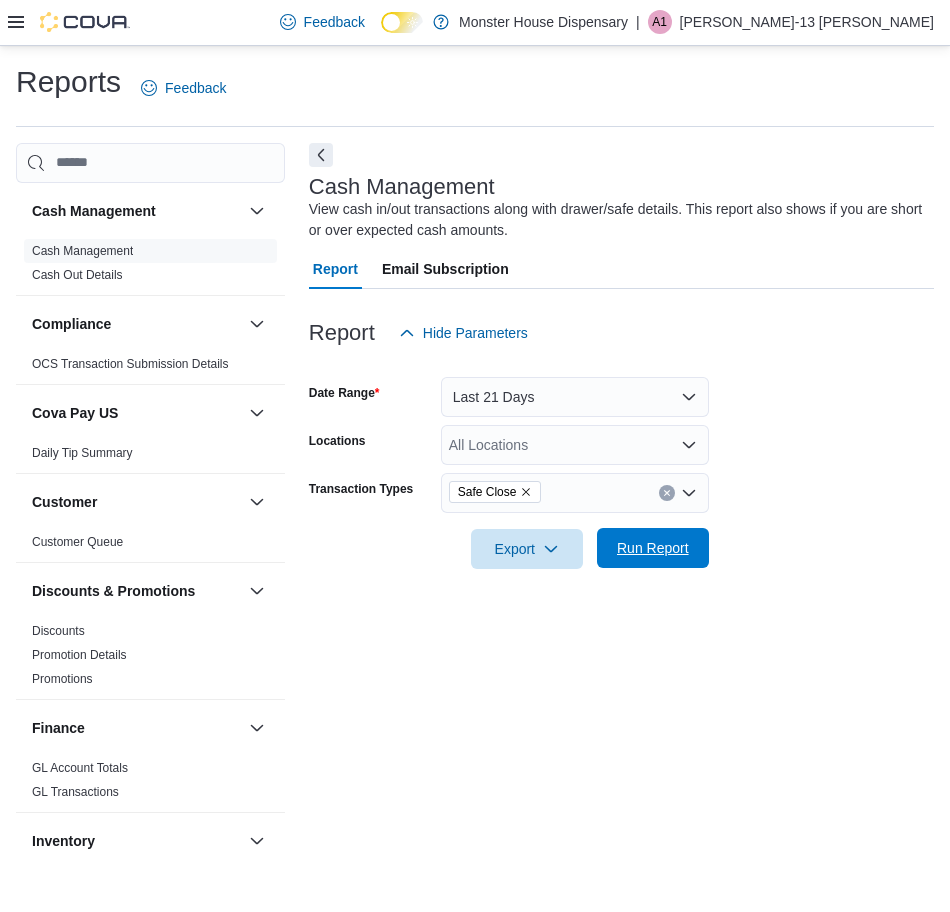 click on "Run Report" at bounding box center (653, 548) 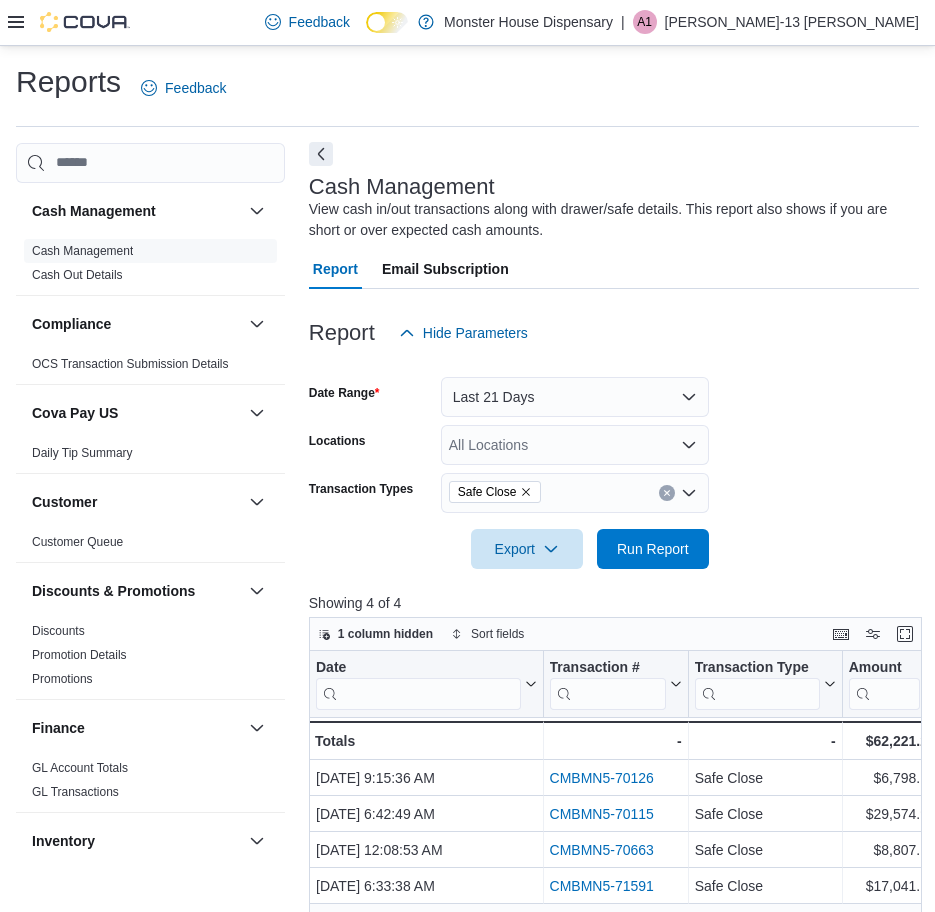 click at bounding box center (321, 154) 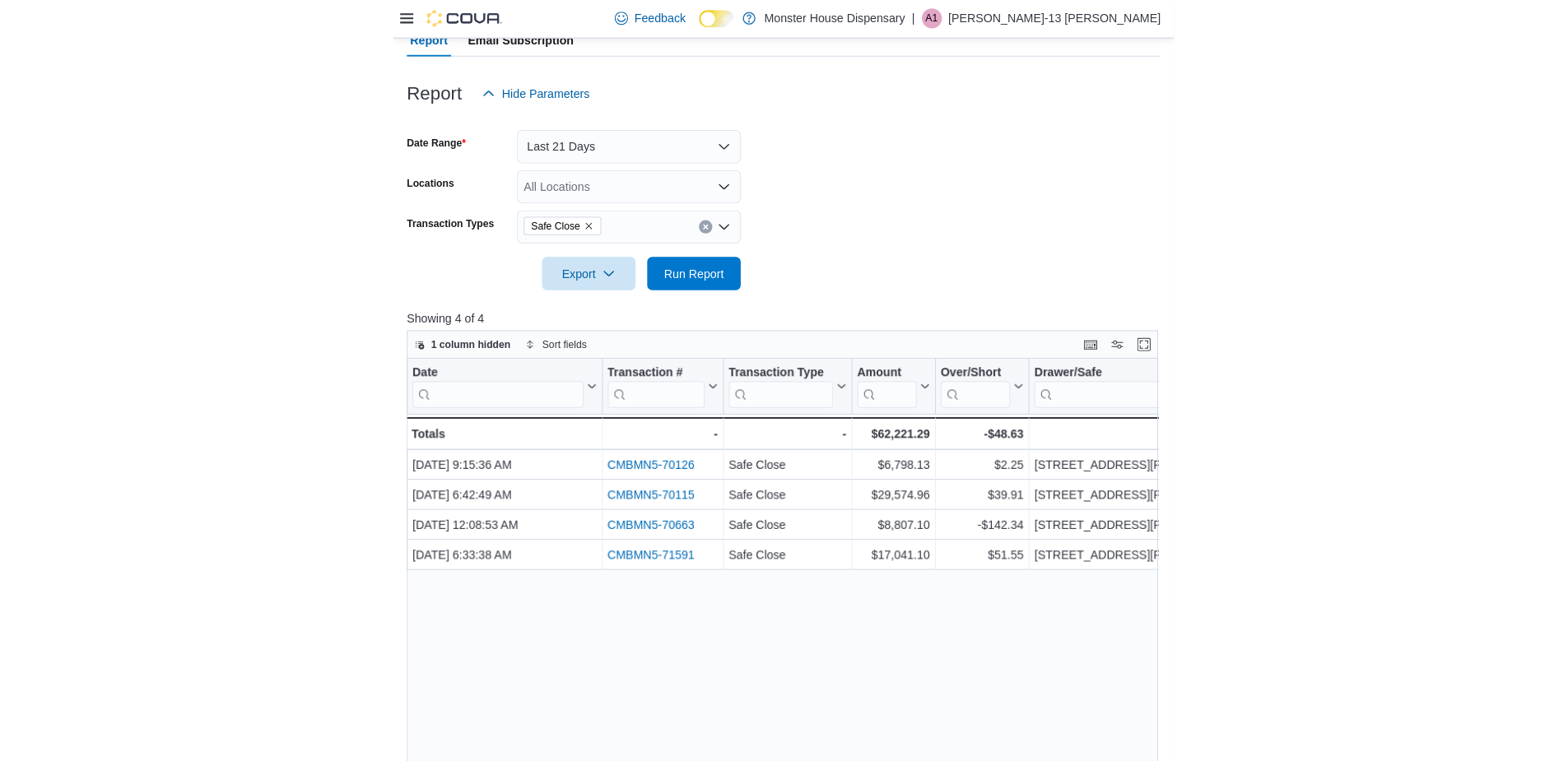 scroll, scrollTop: 329, scrollLeft: 0, axis: vertical 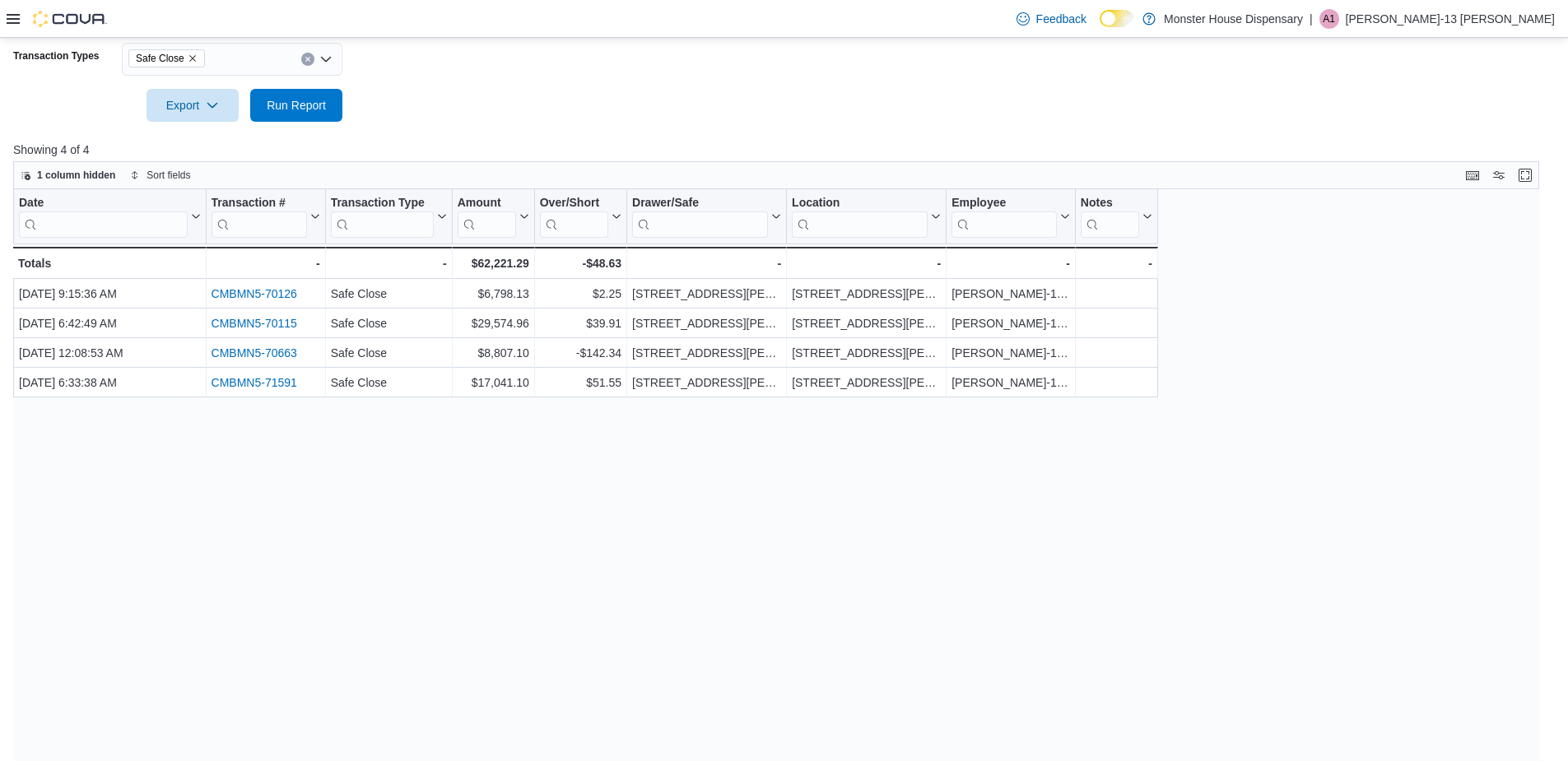 click 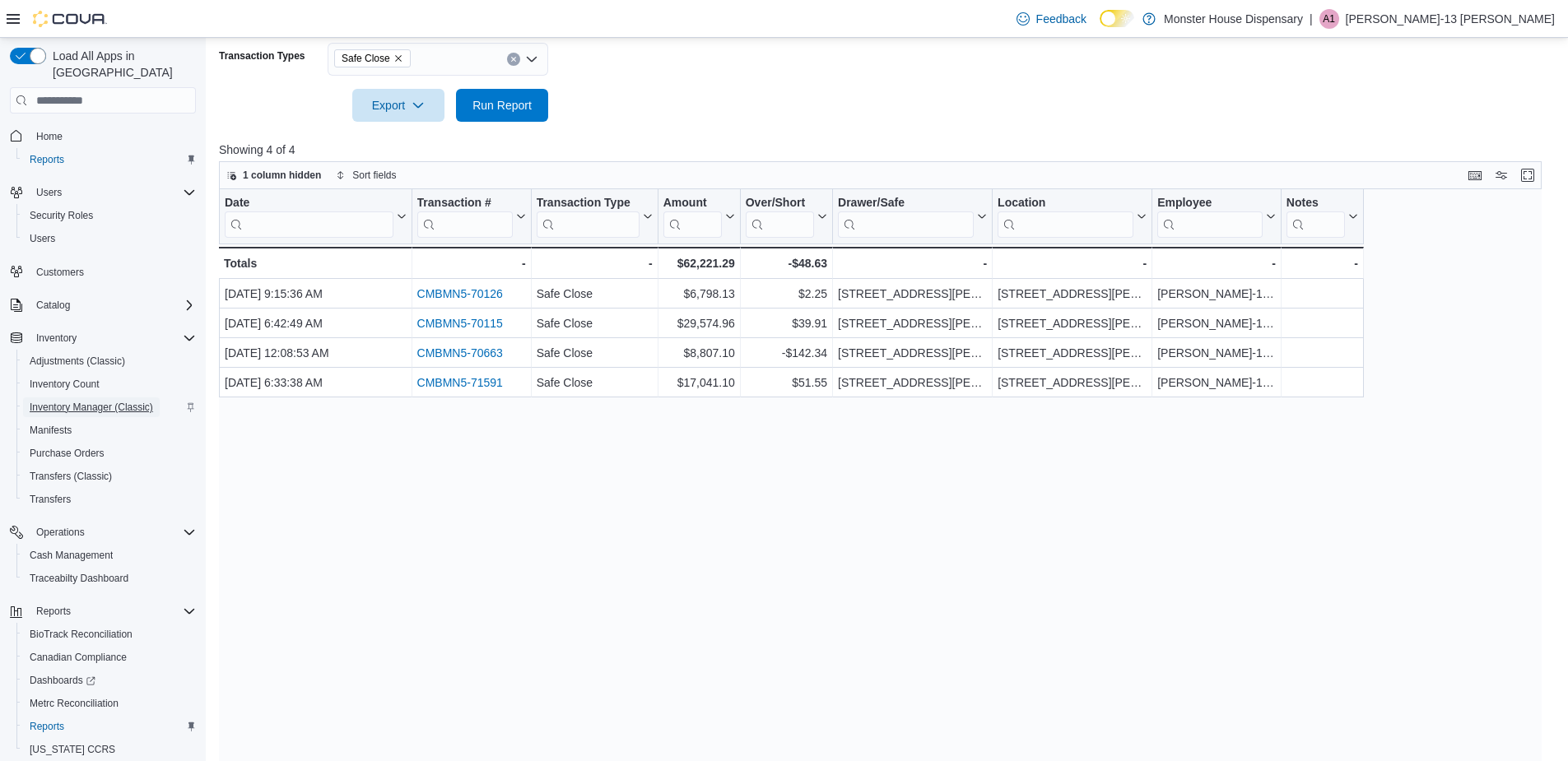 click on "Inventory Manager (Classic)" at bounding box center [91, 407] 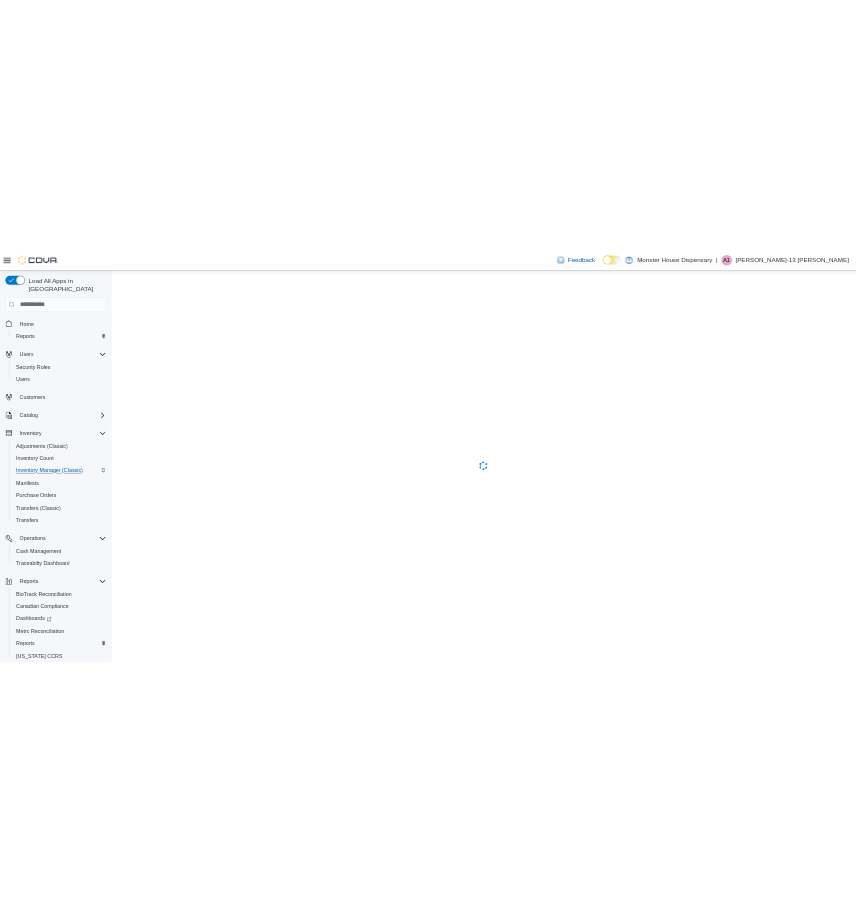 scroll, scrollTop: 0, scrollLeft: 0, axis: both 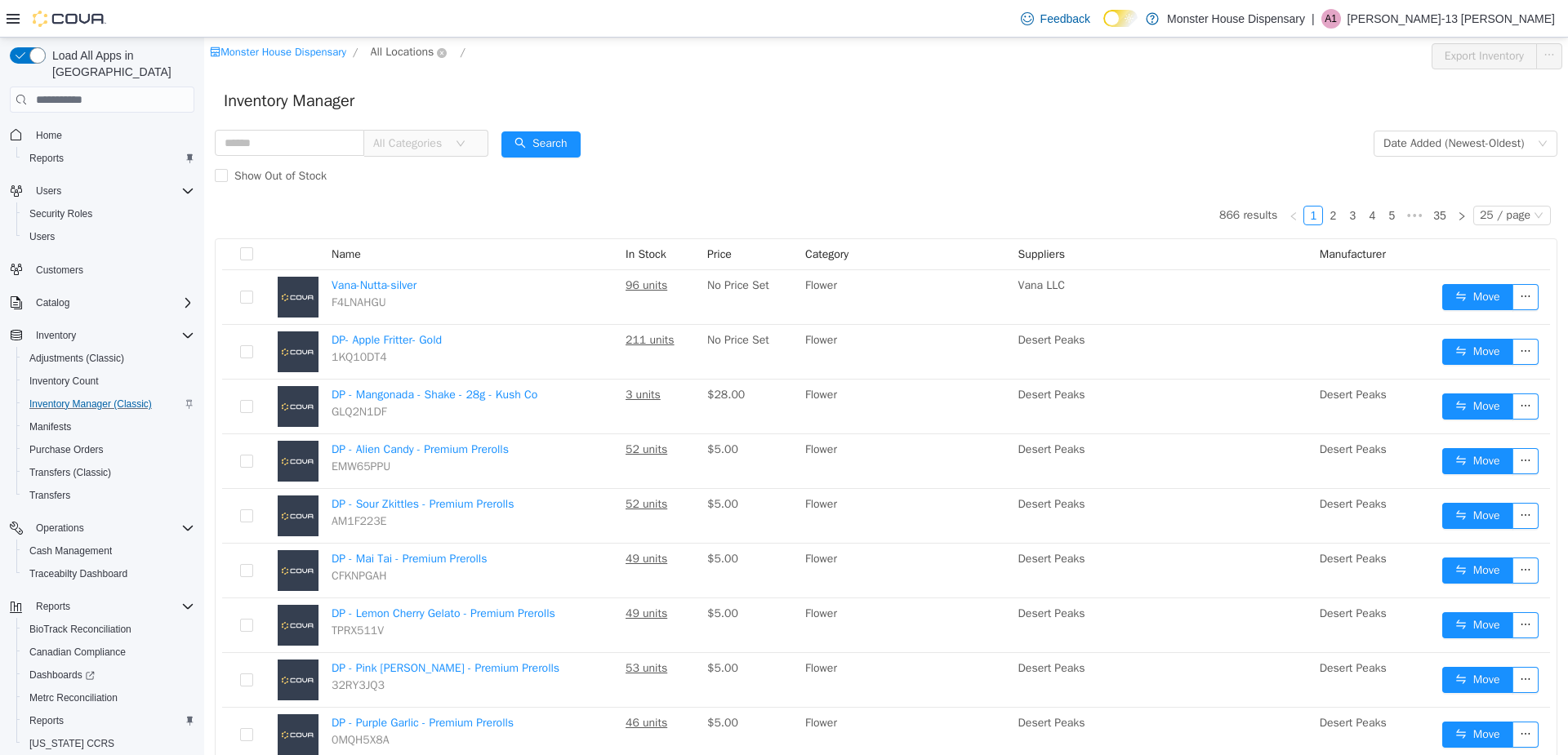 click on "All Locations" at bounding box center (403, 52) 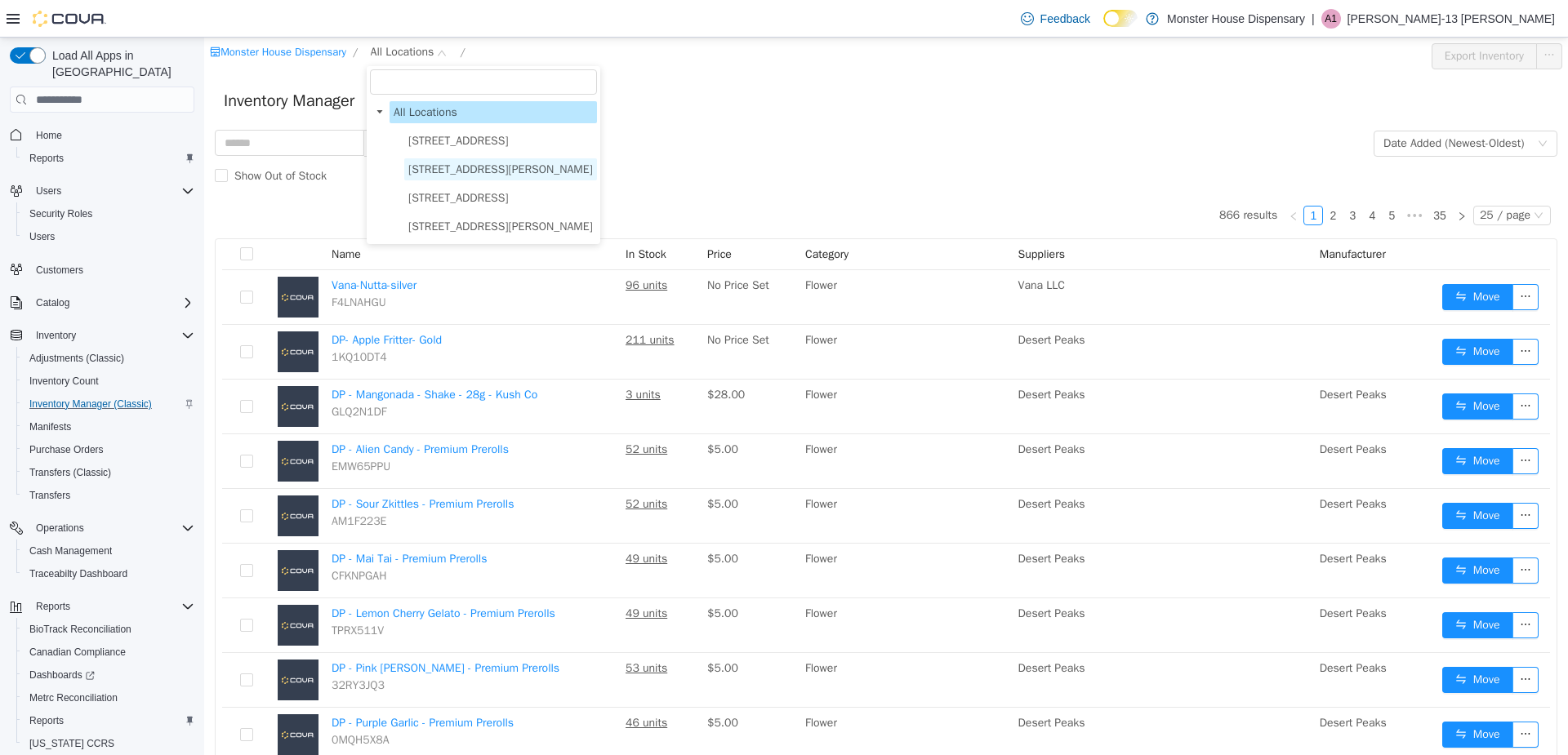 click on "[STREET_ADDRESS][PERSON_NAME]" at bounding box center [501, 169] 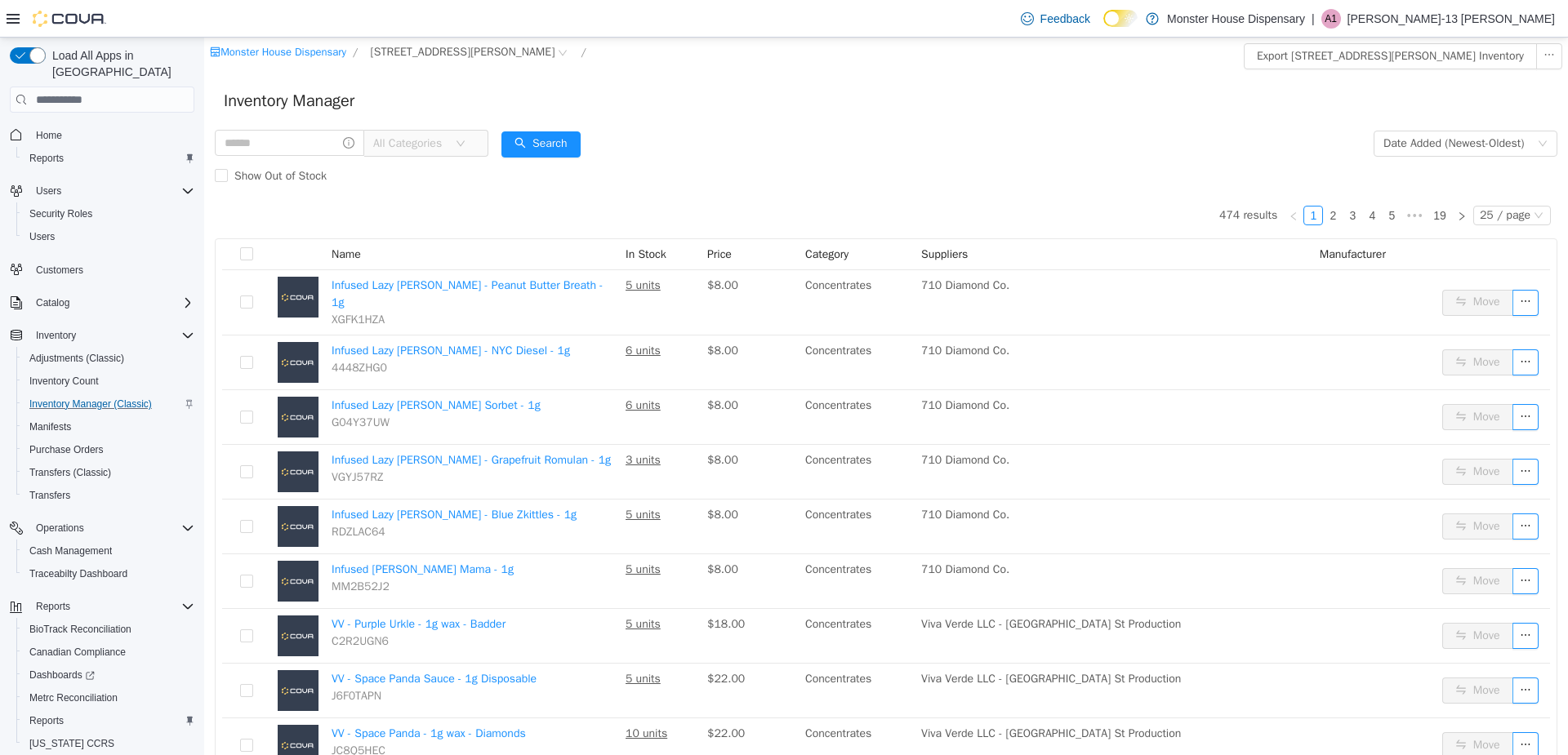 click on "All Categories Date Added (Newest-Oldest) Search Show Out of Stock" at bounding box center (886, 160) 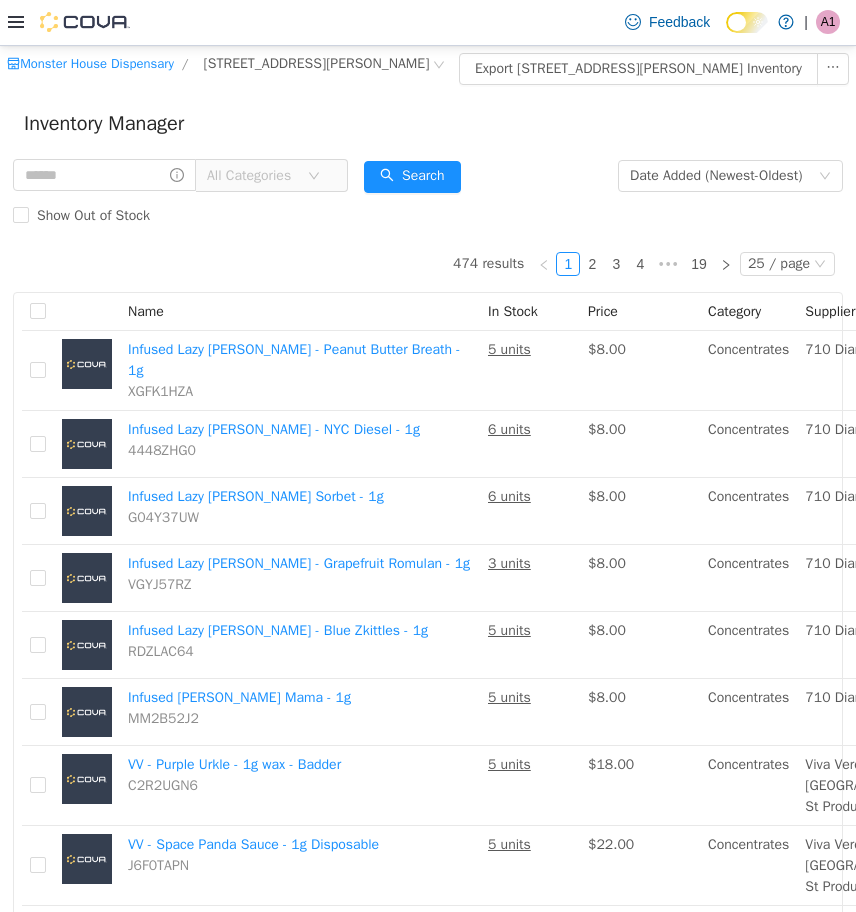 click on "All Categories" at bounding box center [252, 175] 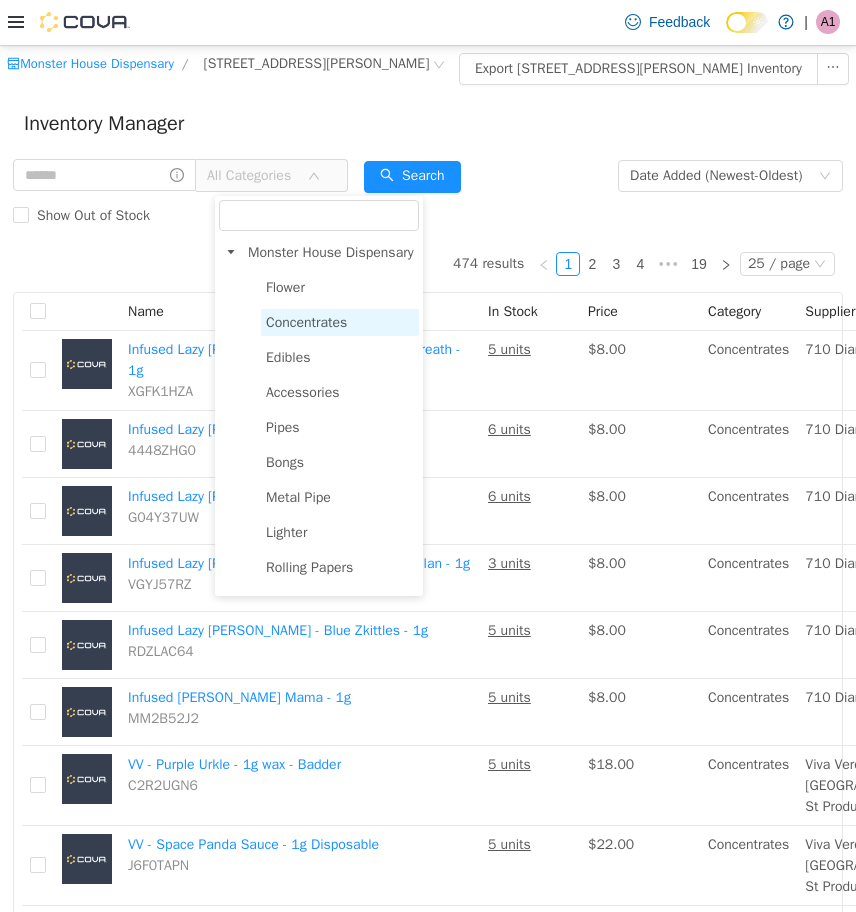 click on "Concentrates" at bounding box center (306, 321) 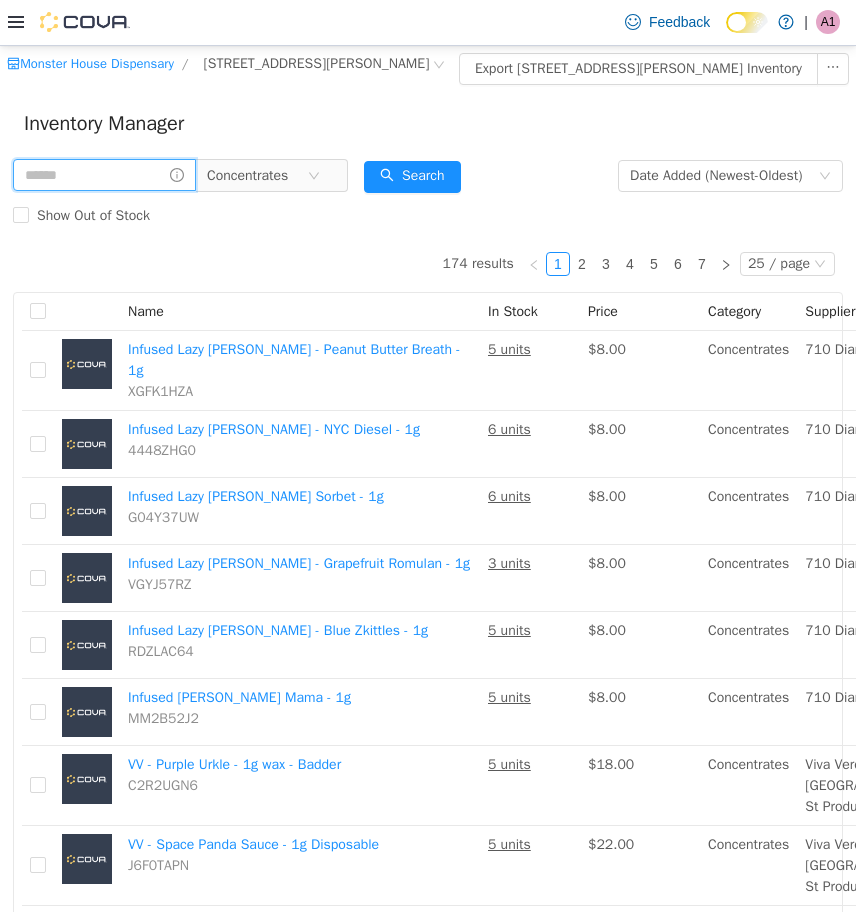 click at bounding box center [104, 174] 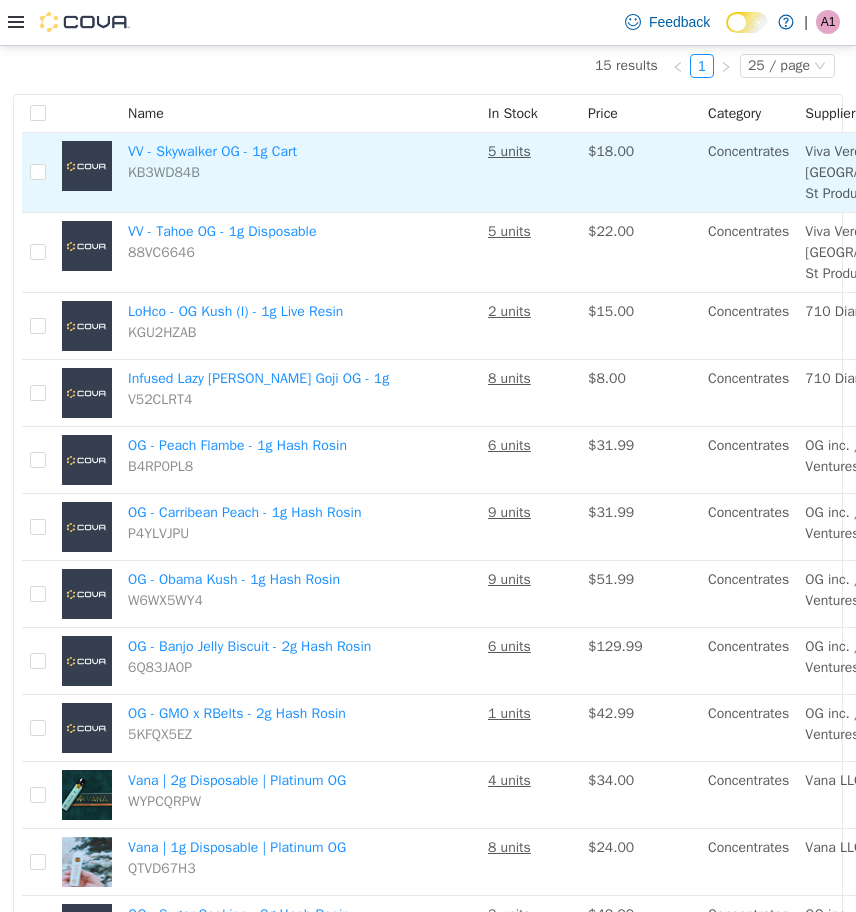 scroll, scrollTop: 0, scrollLeft: 0, axis: both 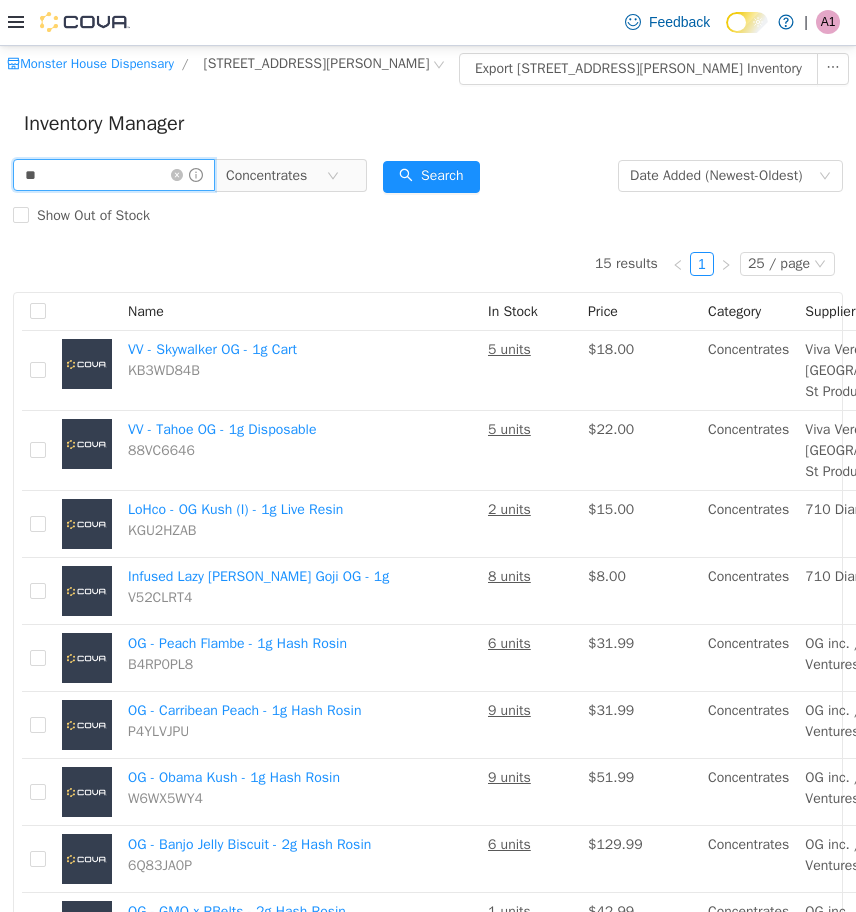drag, startPoint x: 136, startPoint y: 180, endPoint x: 14, endPoint y: 193, distance: 122.69067 